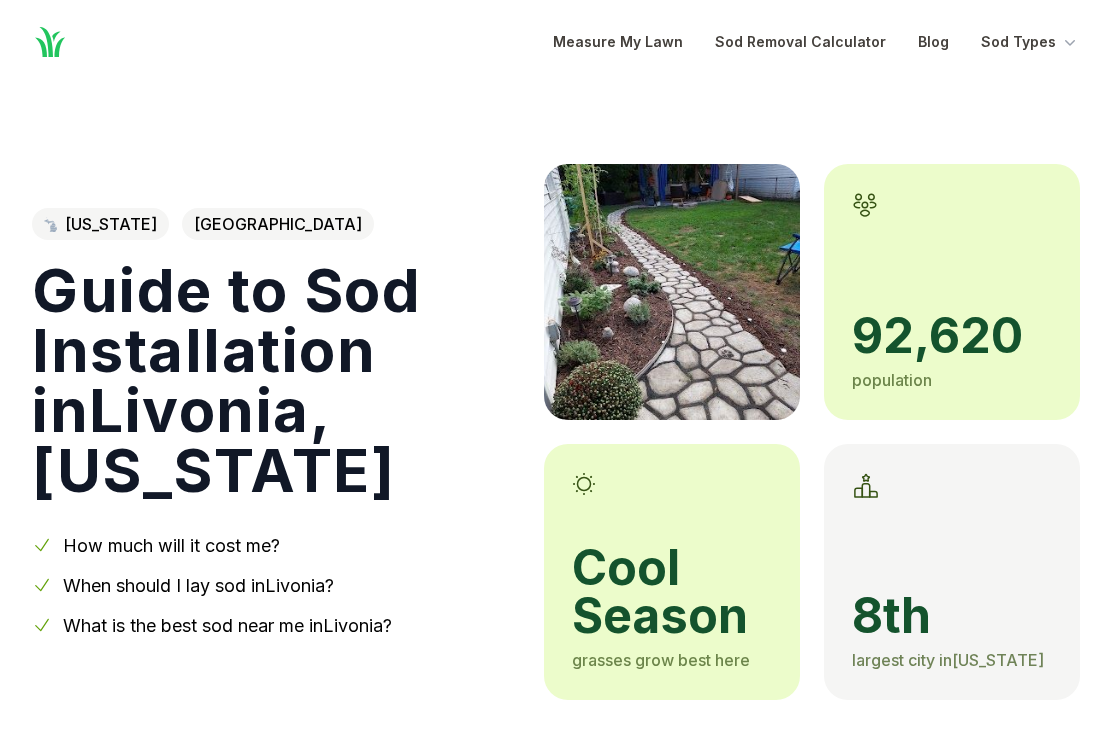 scroll, scrollTop: 0, scrollLeft: 0, axis: both 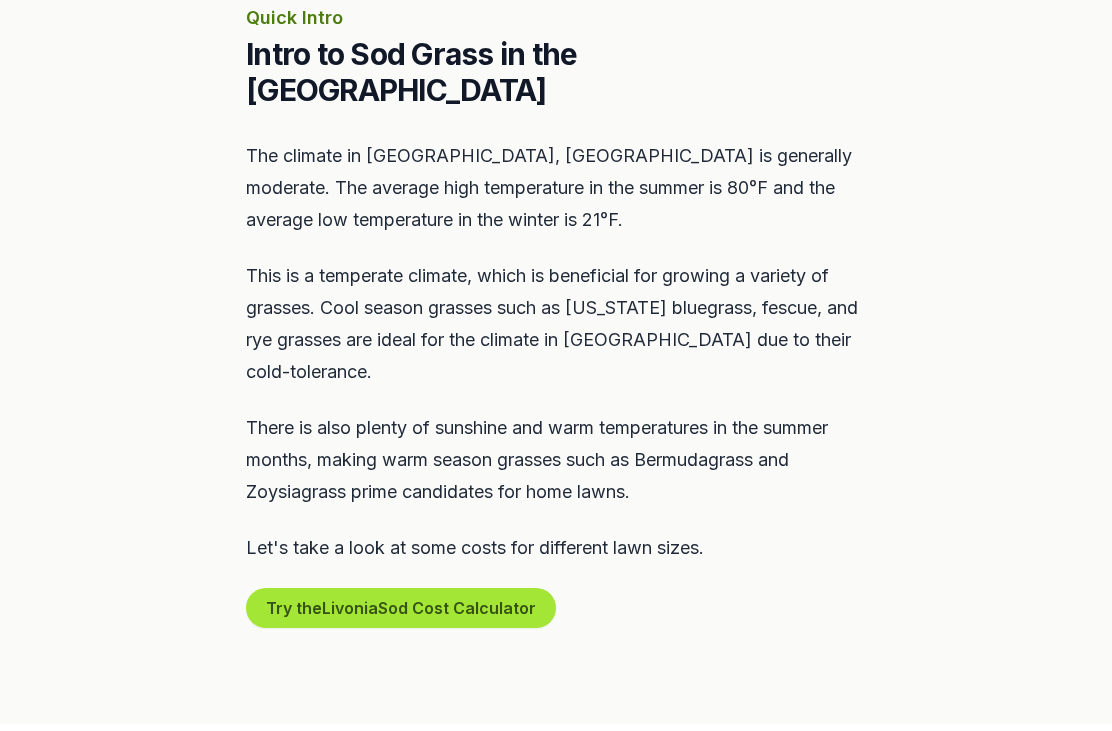 click on "Try the  Livonia  Sod Cost Calculator" at bounding box center (401, 609) 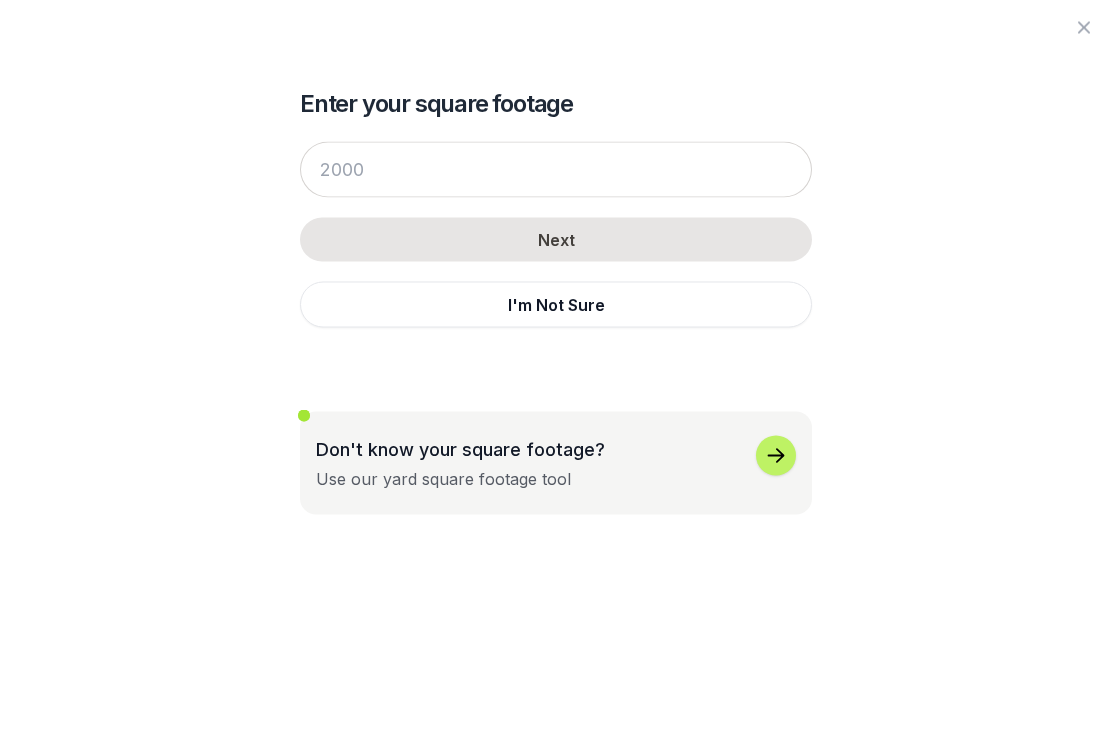 scroll, scrollTop: 920, scrollLeft: 0, axis: vertical 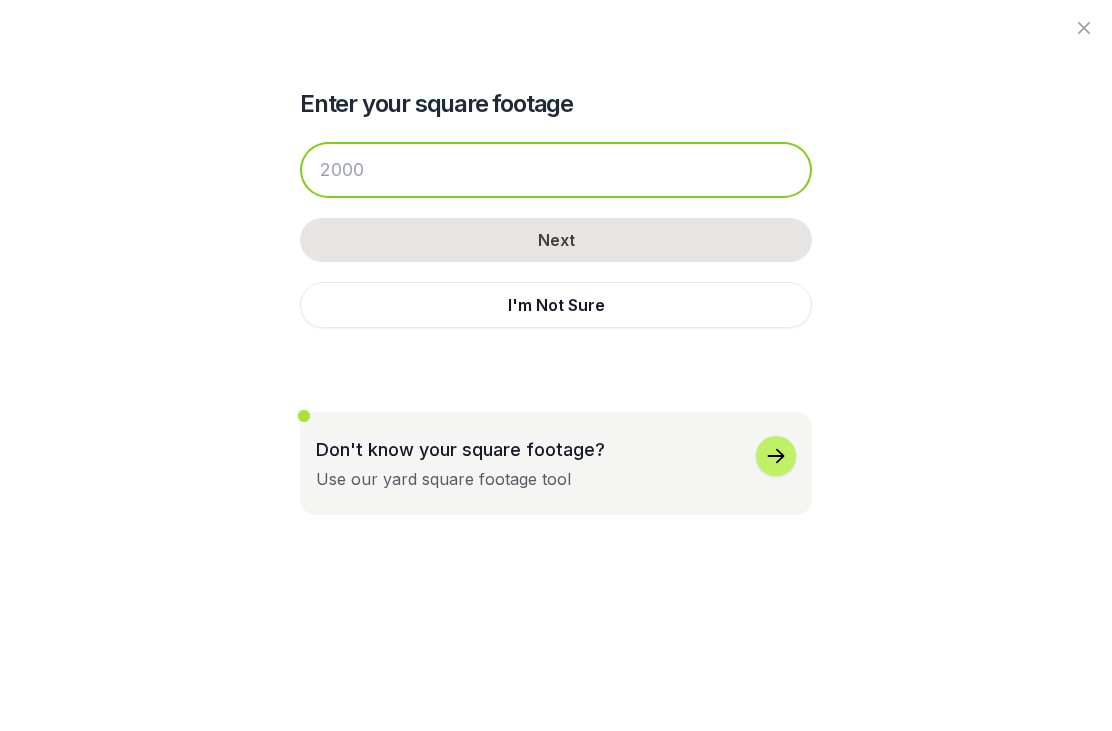 click at bounding box center (556, 170) 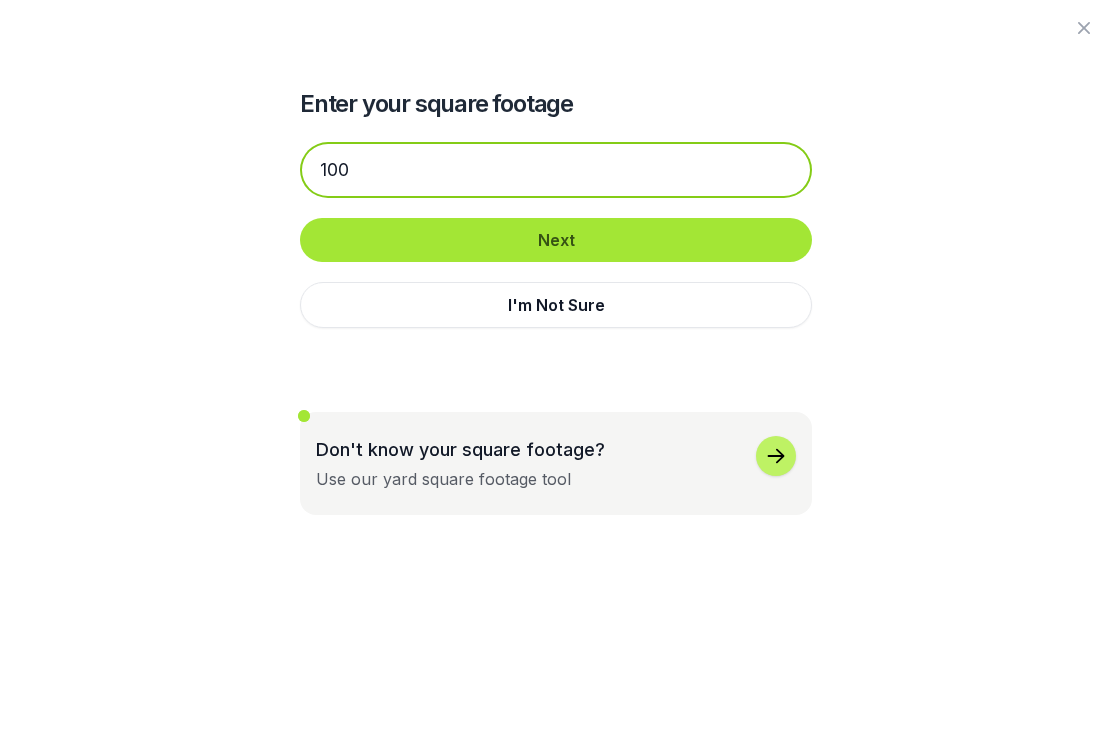 type on "100" 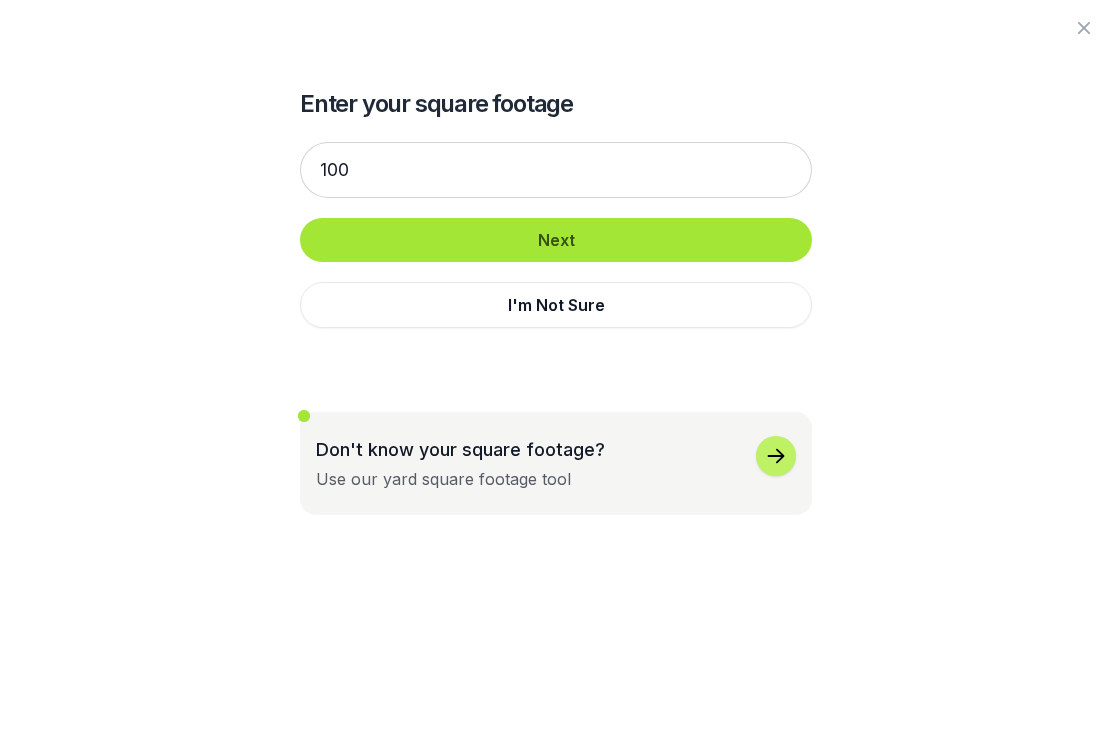 click on "Next" at bounding box center [556, 240] 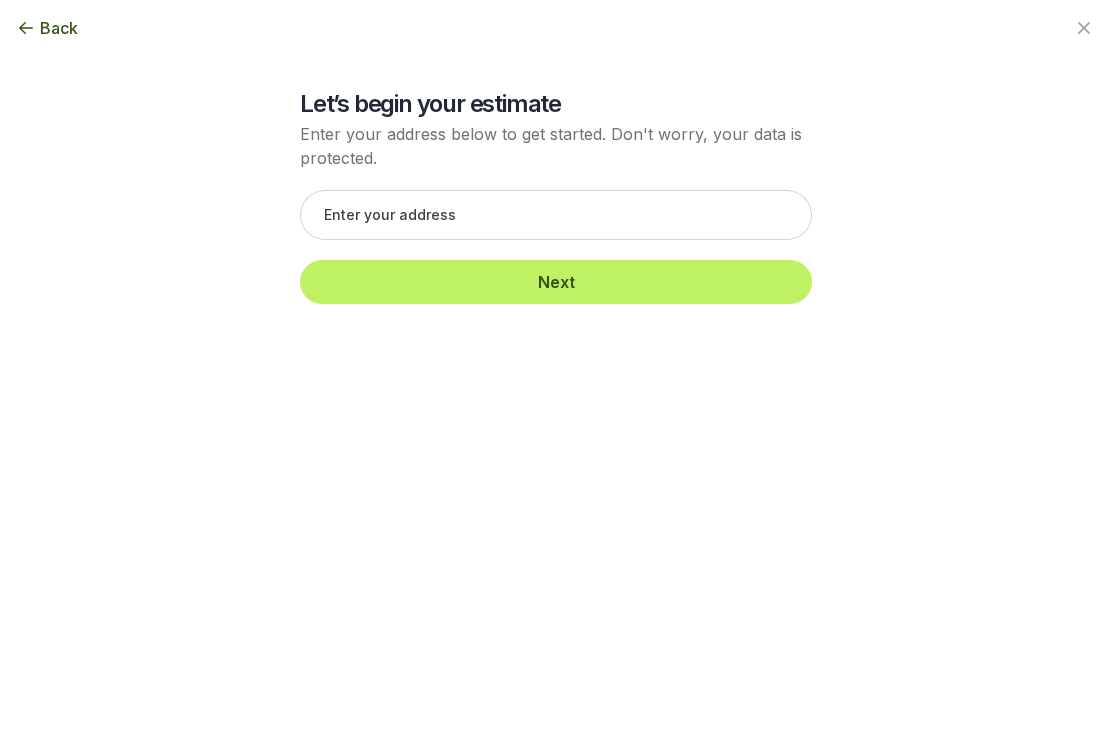 scroll, scrollTop: 920, scrollLeft: 0, axis: vertical 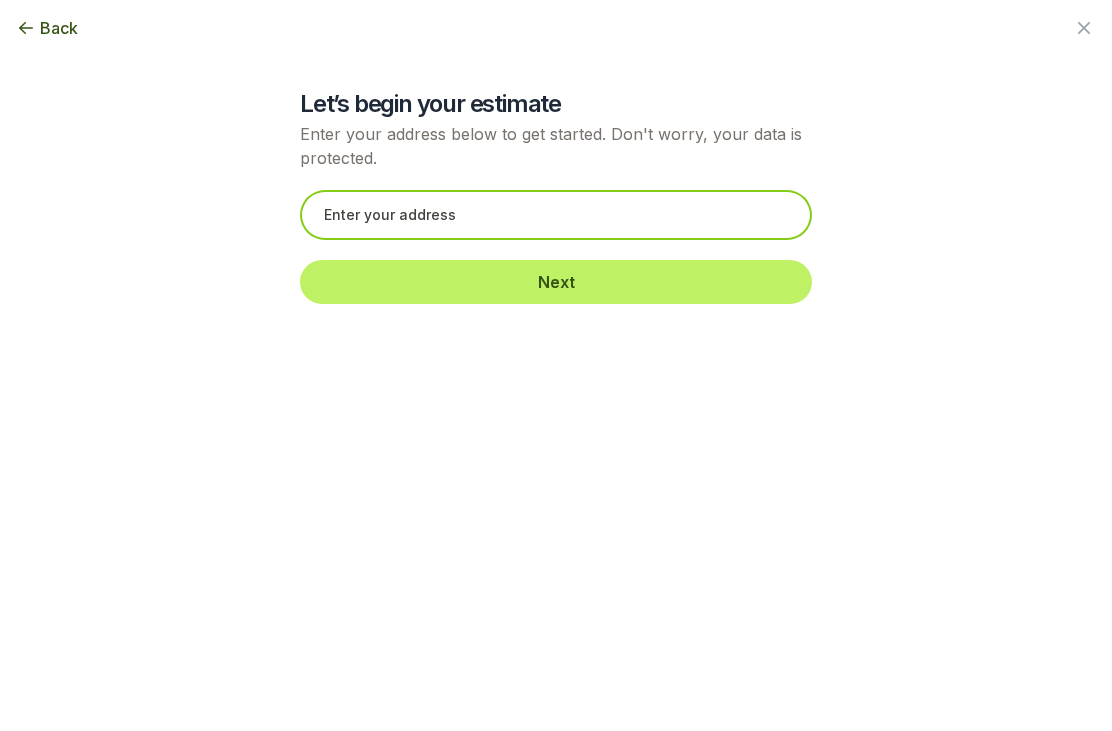 click at bounding box center (556, 215) 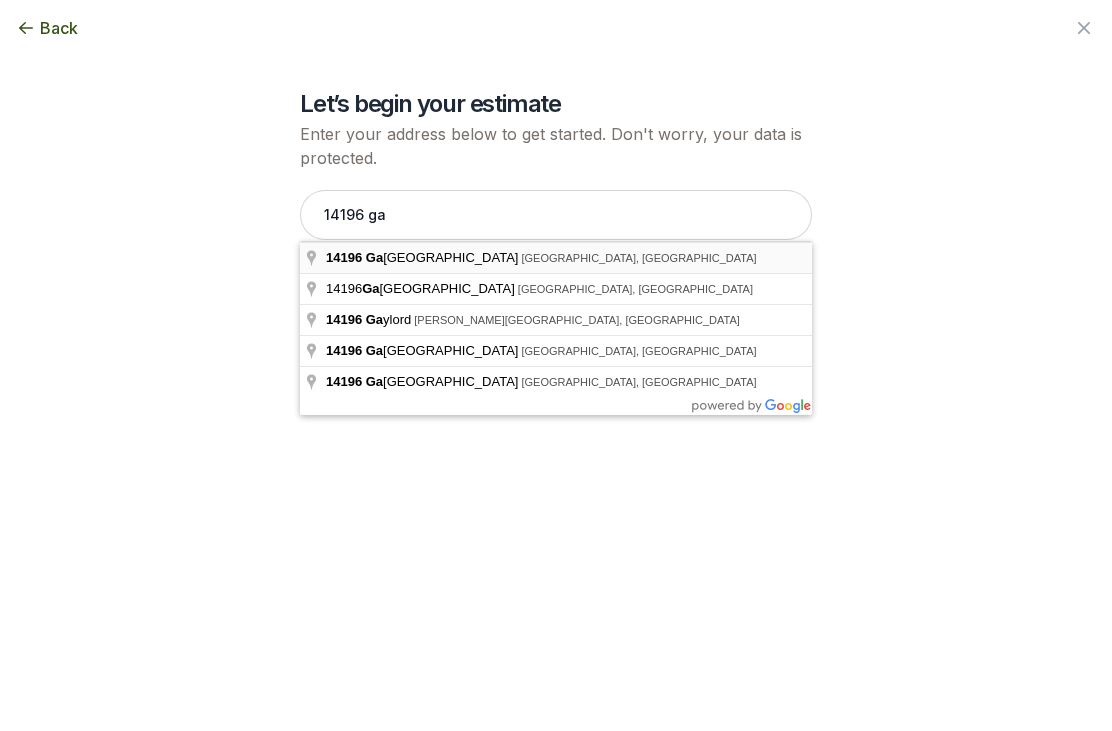 type on "[STREET_ADDRESS]" 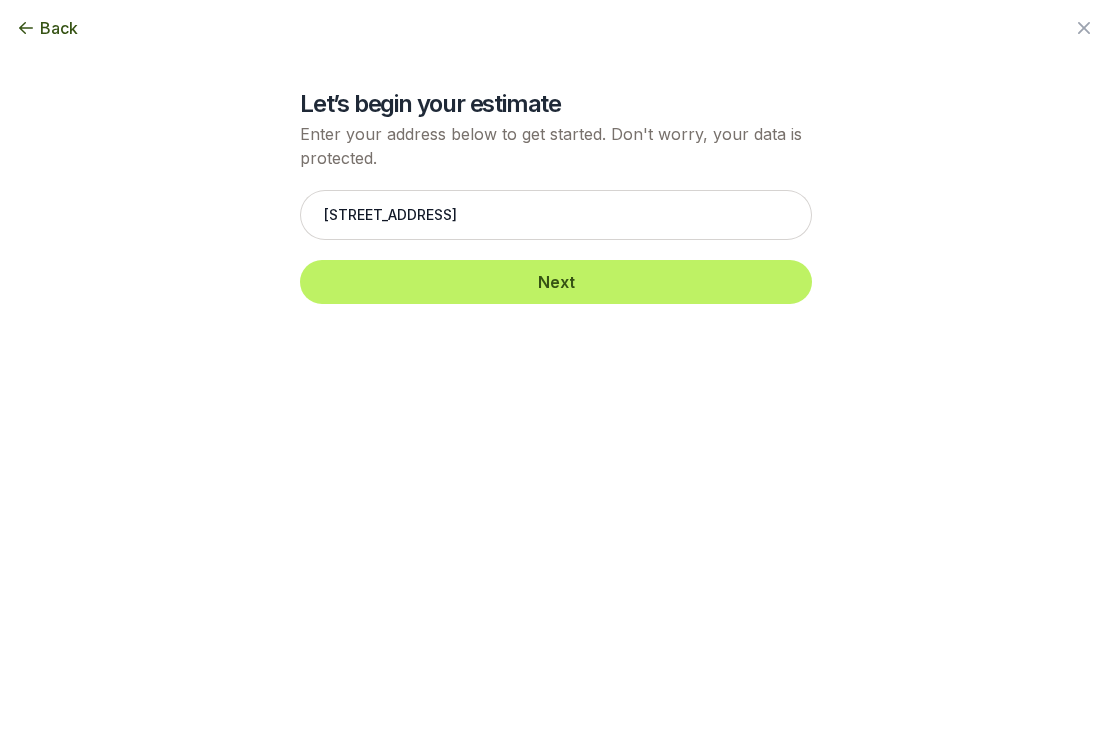 scroll, scrollTop: 920, scrollLeft: 0, axis: vertical 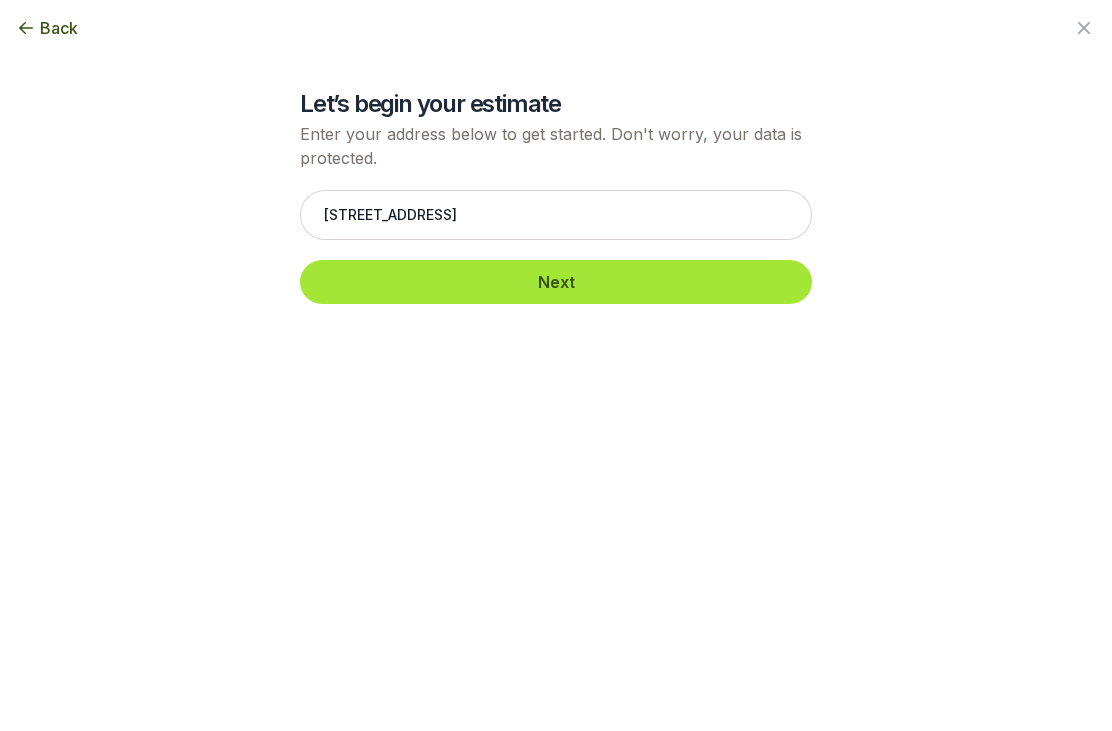 click on "Next" at bounding box center (556, 282) 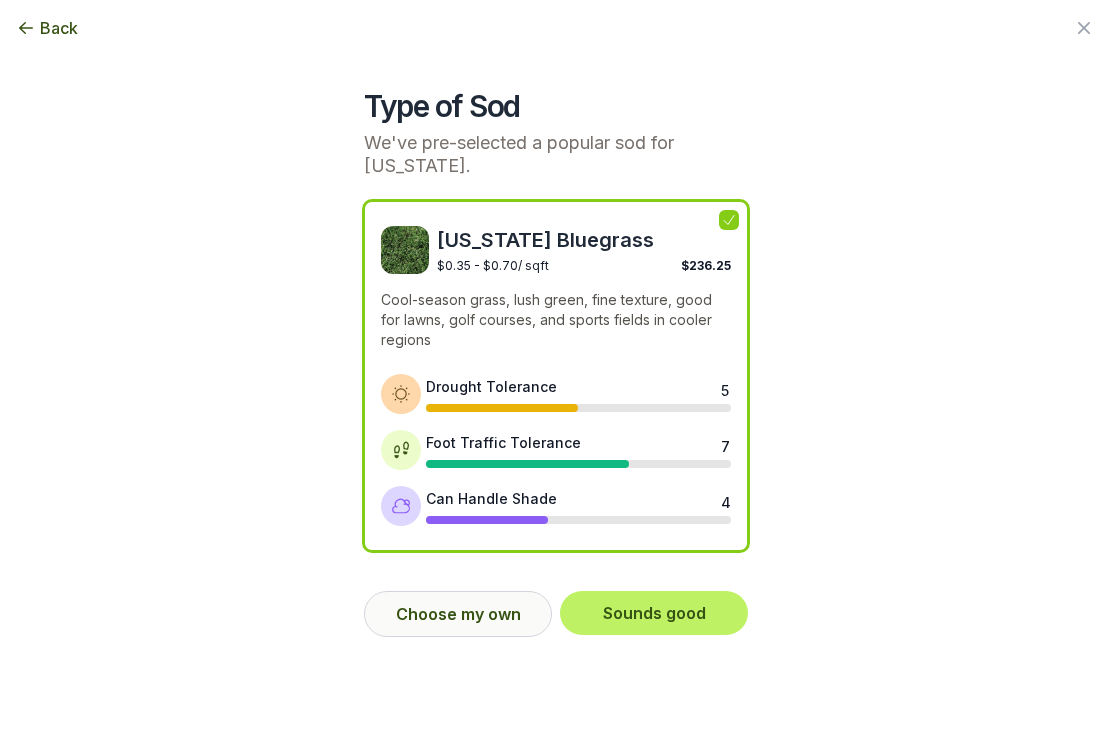 click on "Choose my own" at bounding box center (458, 614) 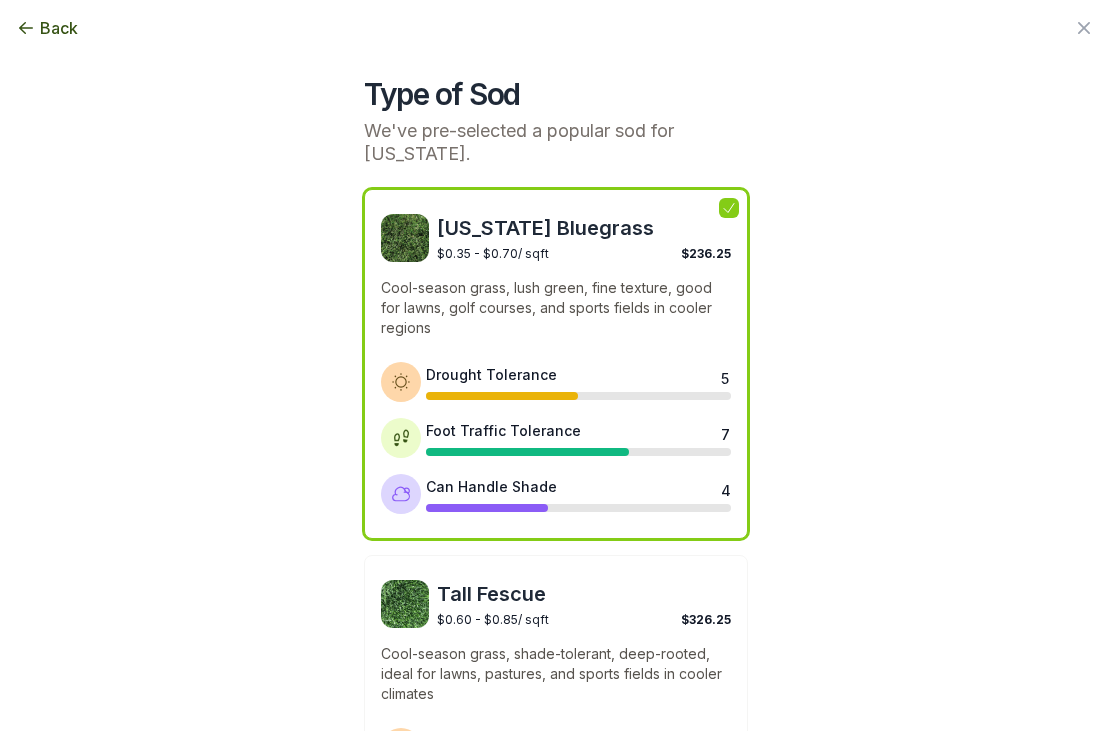 scroll, scrollTop: 7, scrollLeft: 0, axis: vertical 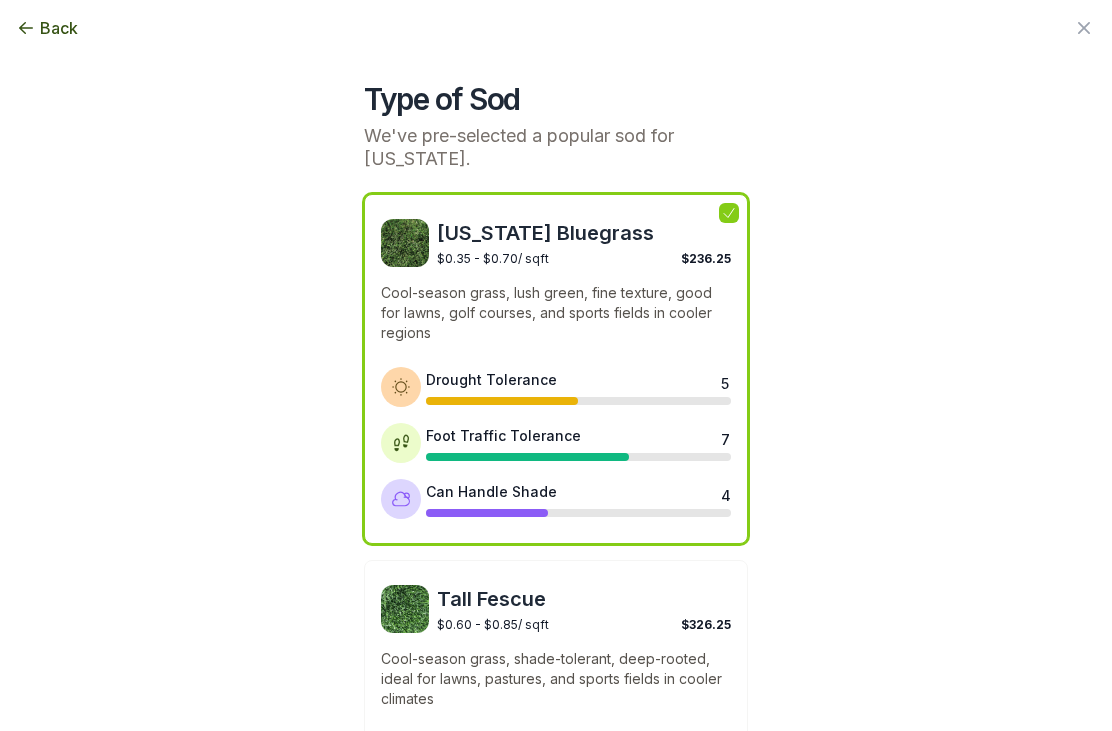 click at bounding box center (405, 243) 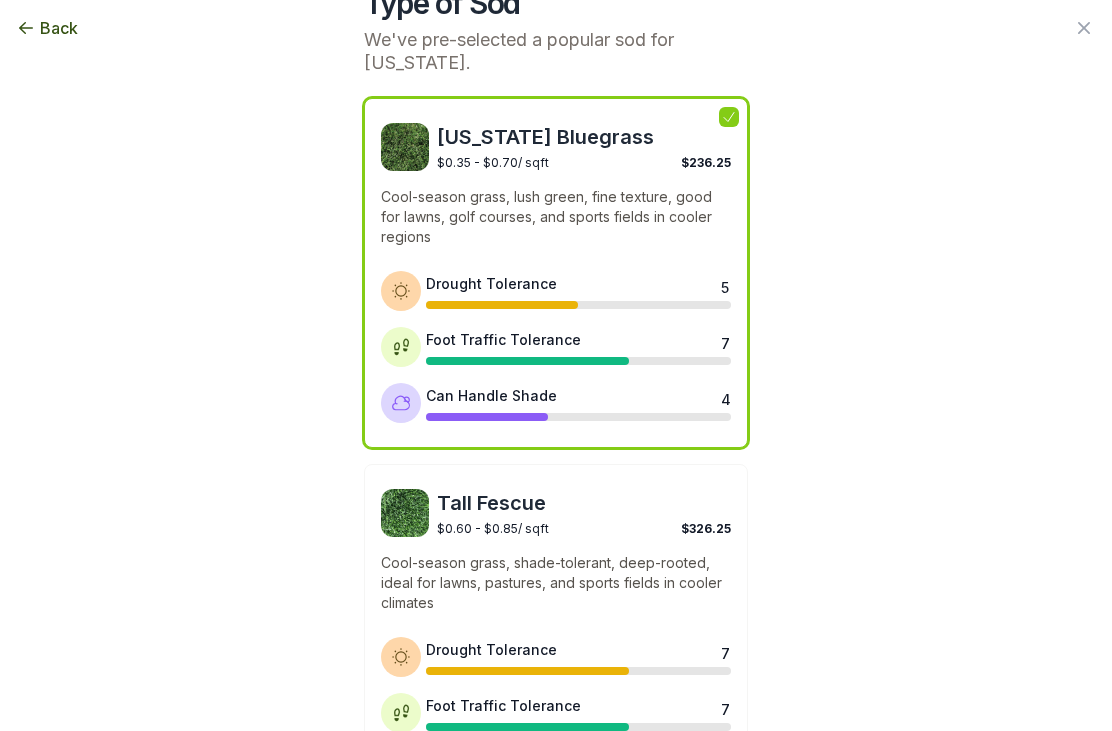 scroll, scrollTop: 109, scrollLeft: 0, axis: vertical 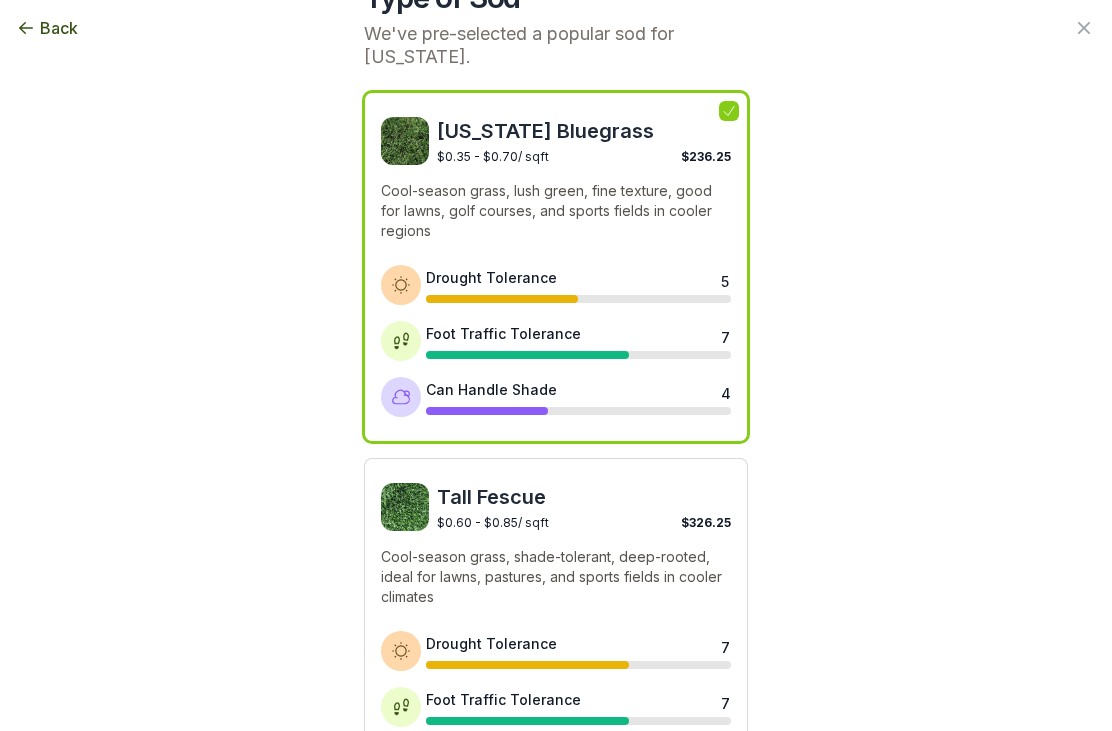 click on "Tall Fescue" at bounding box center (584, 497) 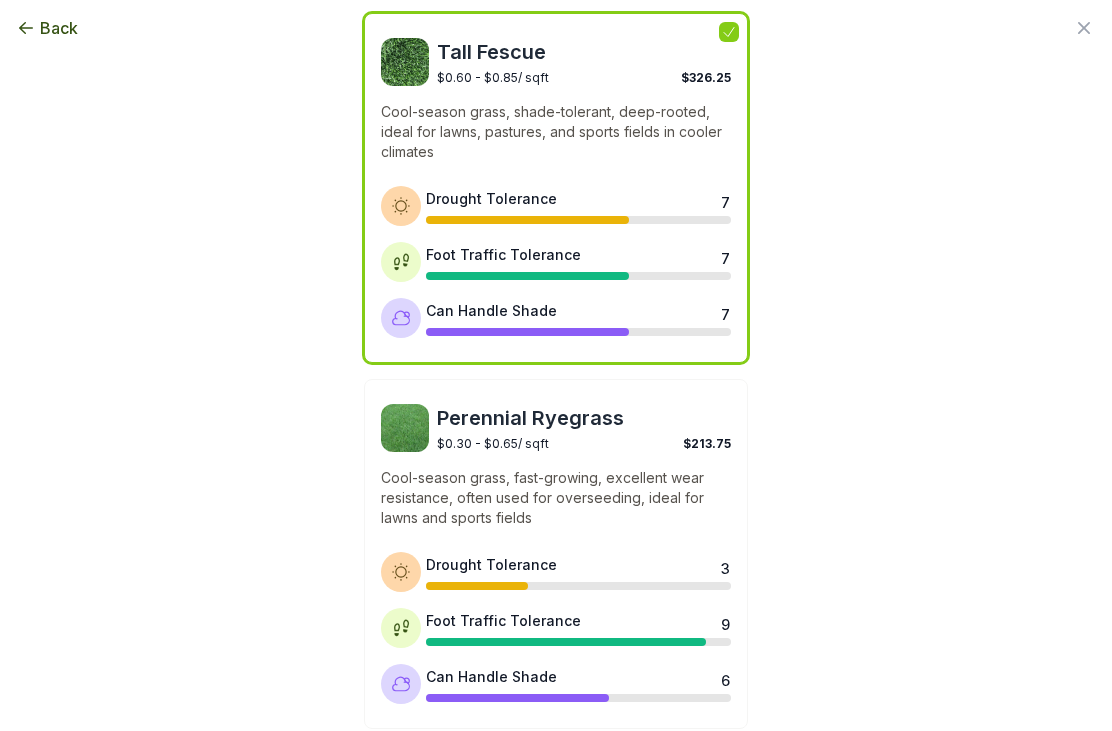 scroll, scrollTop: 567, scrollLeft: 0, axis: vertical 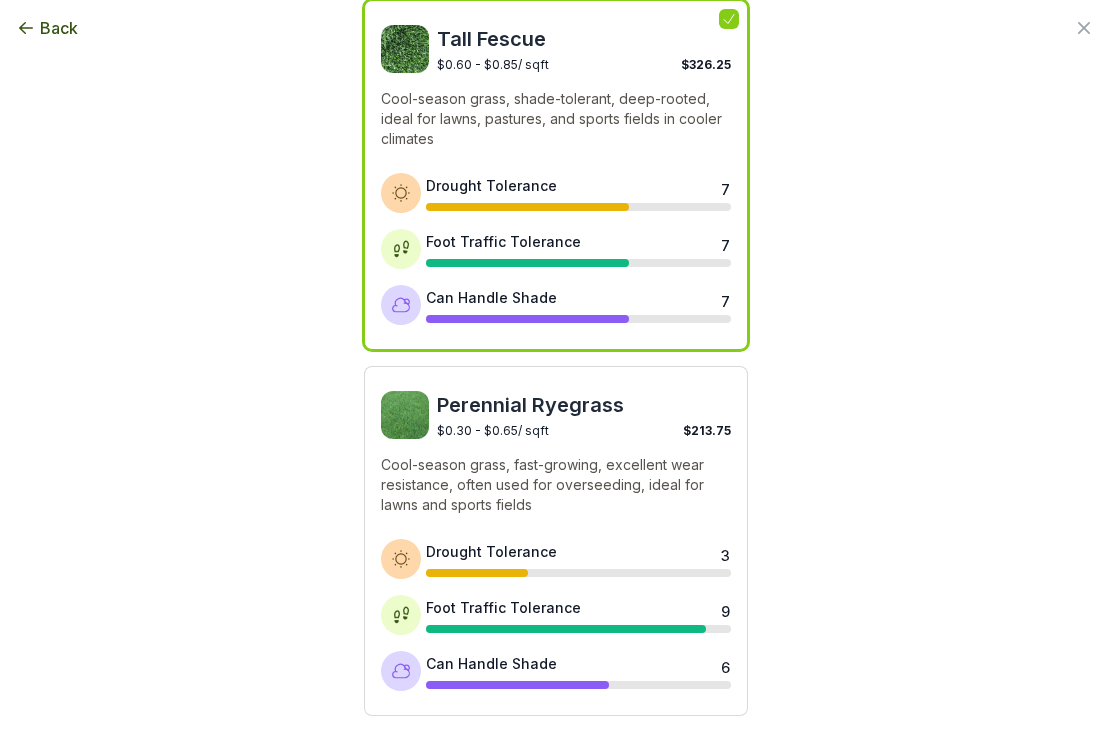 click at bounding box center (405, 415) 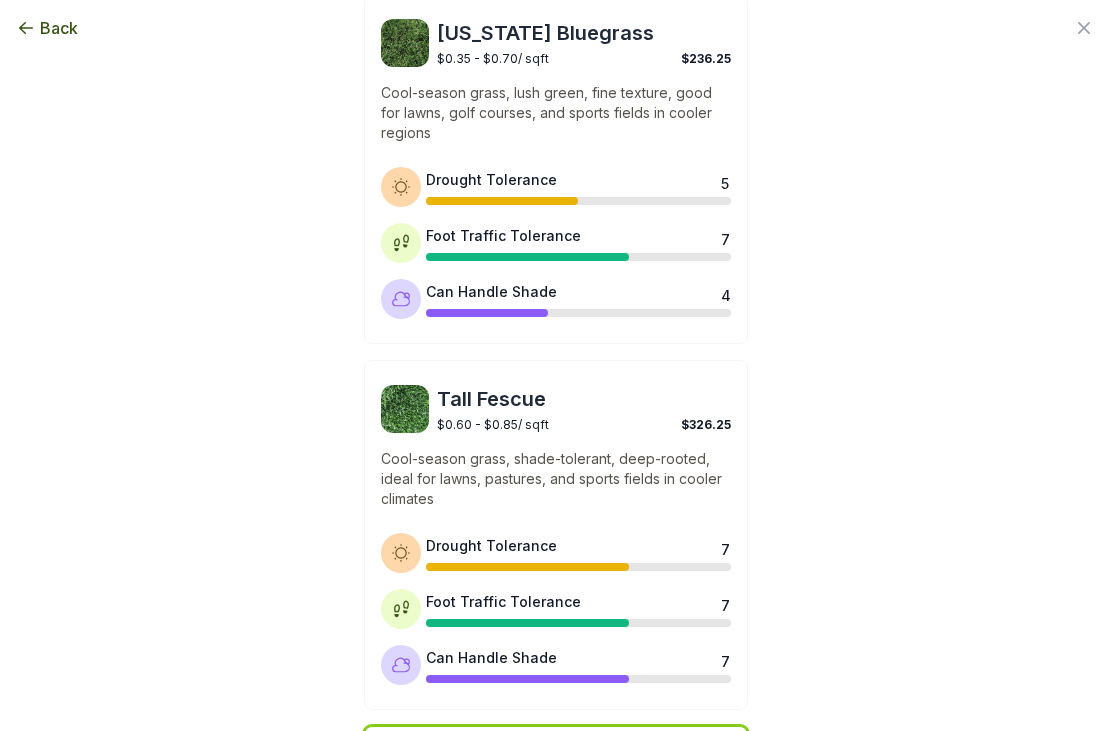 scroll, scrollTop: 205, scrollLeft: 0, axis: vertical 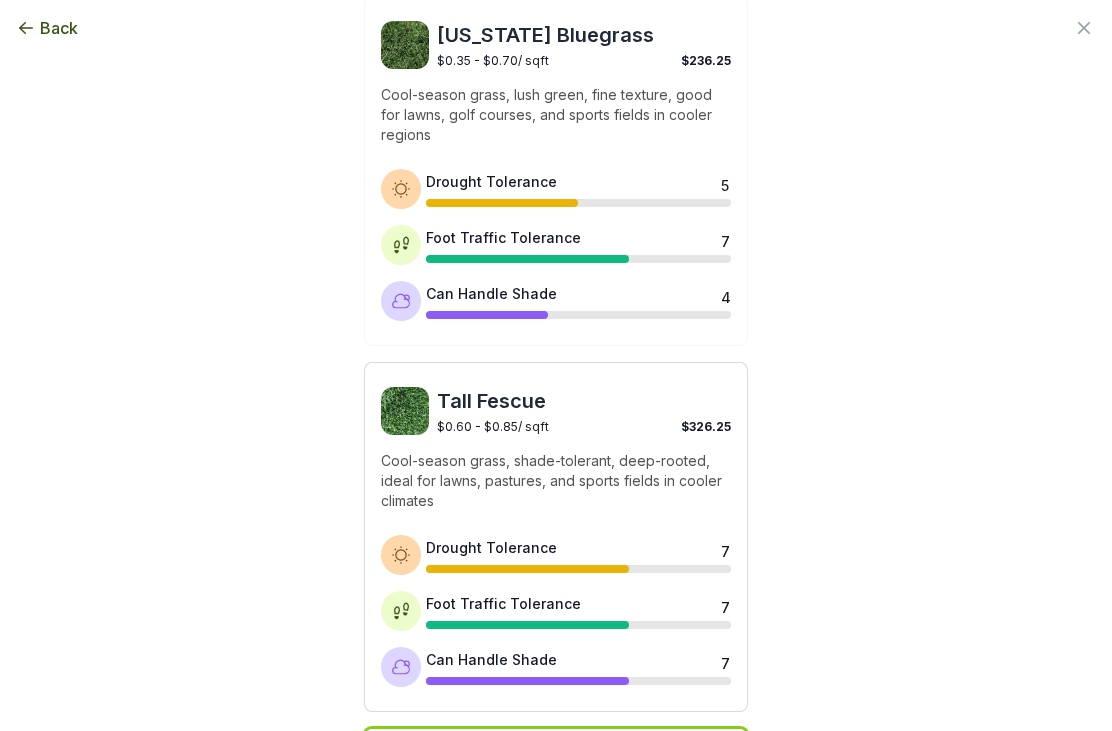 click on "Drought Tolerance 7" at bounding box center (556, 555) 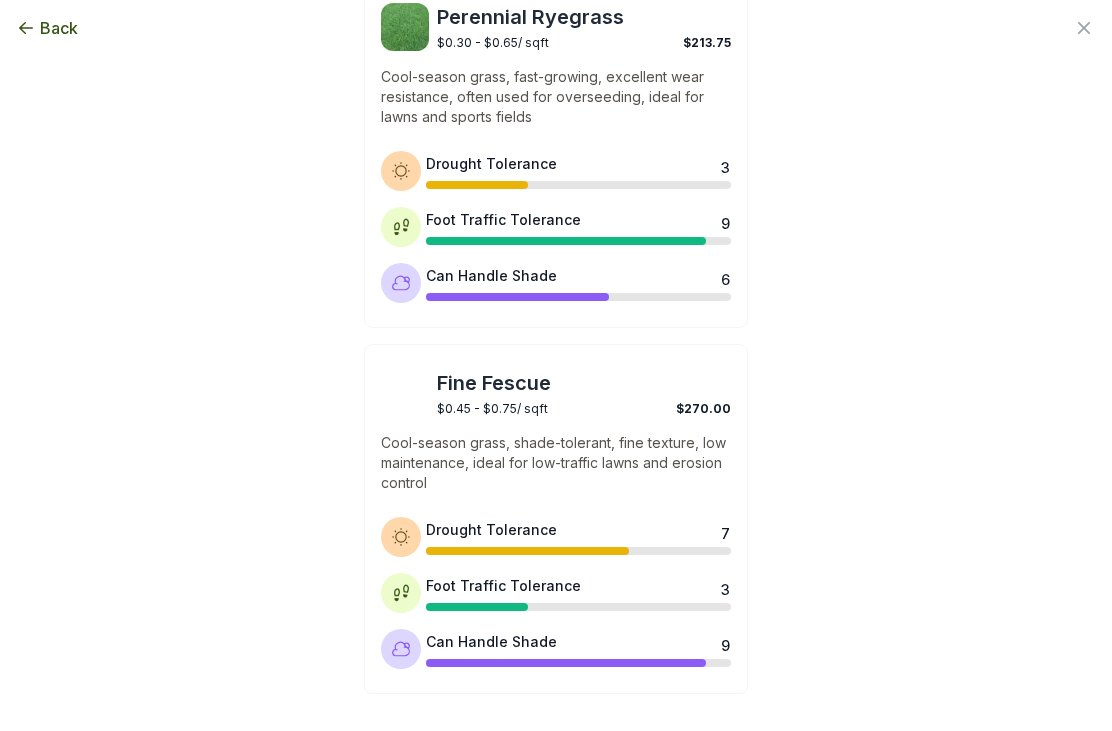 scroll, scrollTop: 953, scrollLeft: 0, axis: vertical 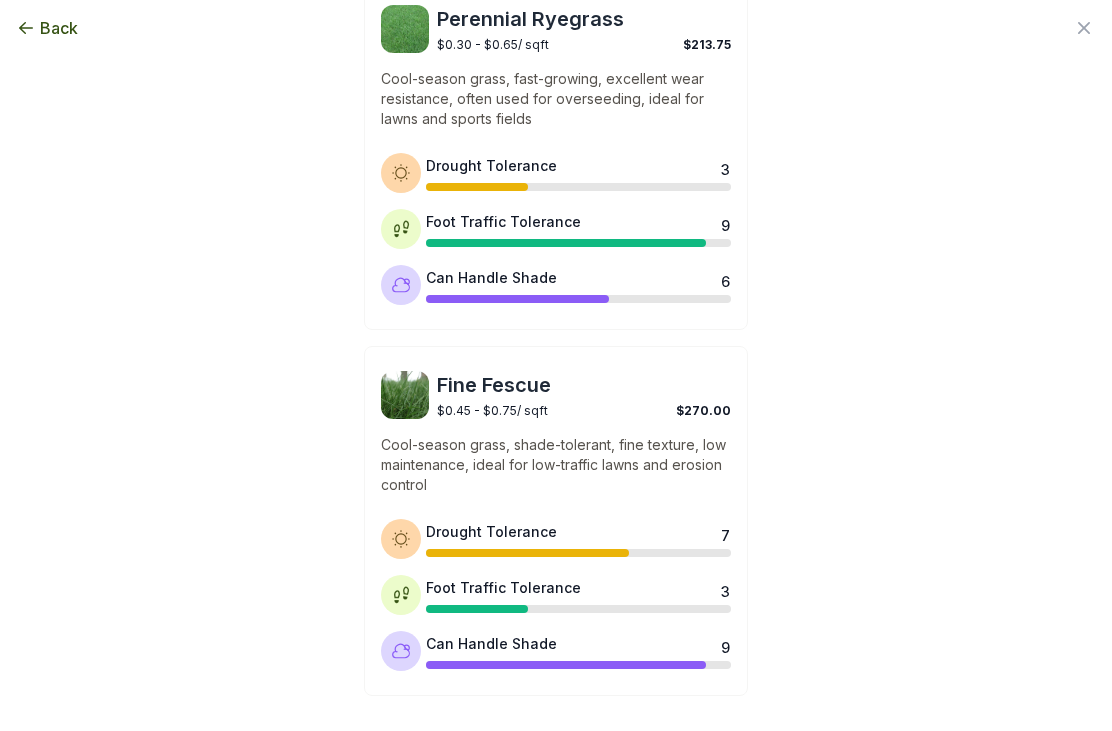 click on "Sounds good" at bounding box center (564, 758) 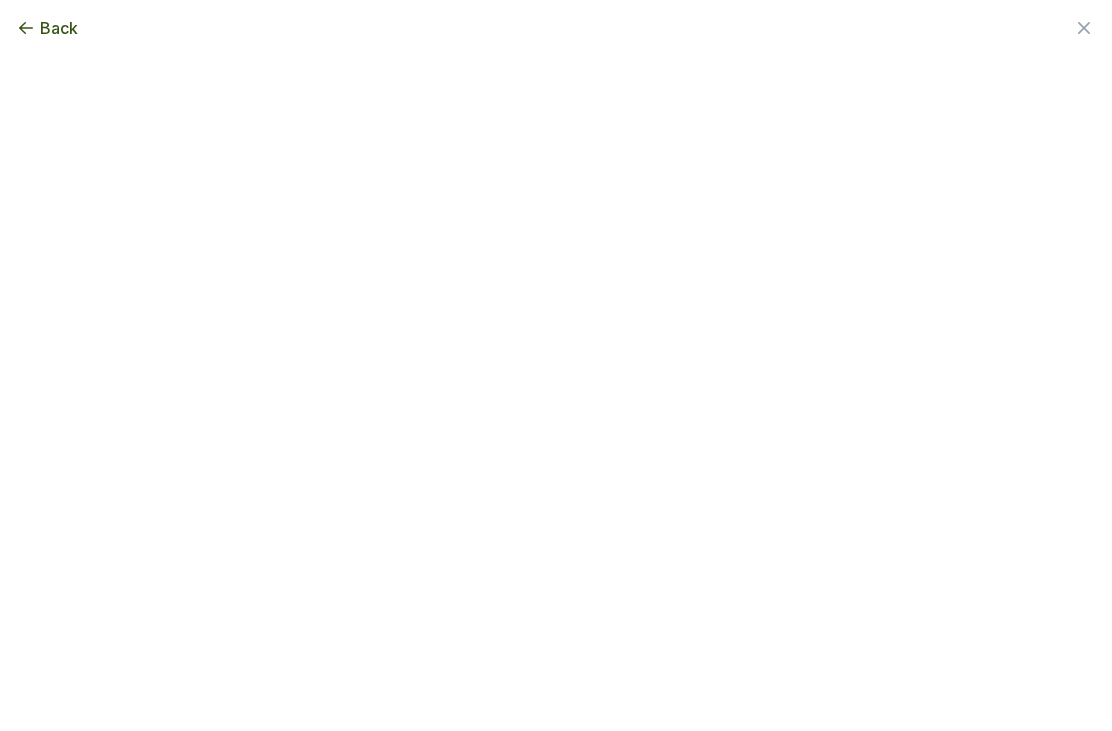 scroll, scrollTop: 0, scrollLeft: 0, axis: both 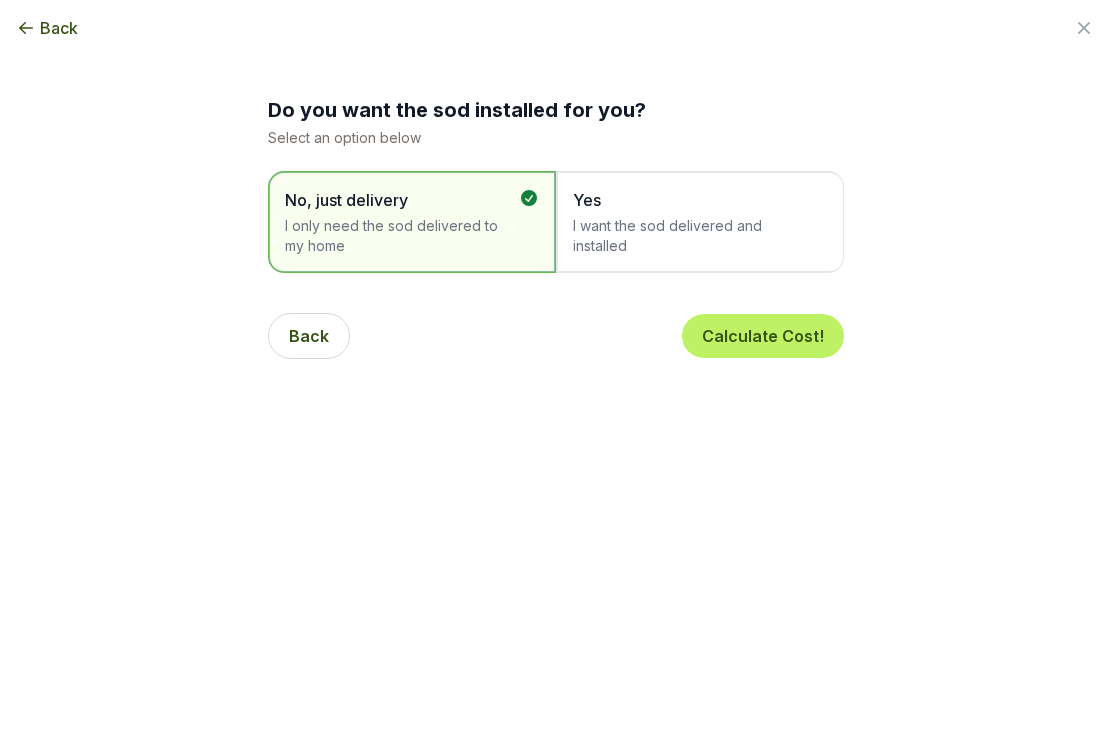 click on "I want the sod delivered and installed" at bounding box center (690, 236) 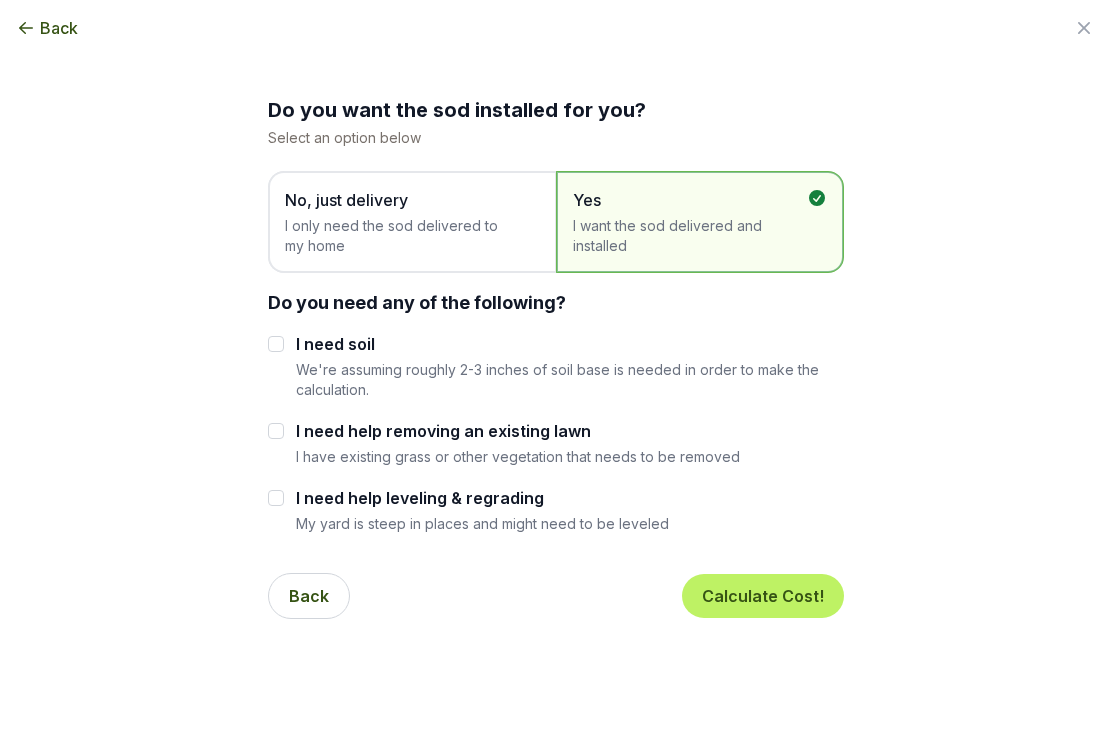 click on "I need help removing an existing lawn I have existing grass or other vegetation that needs to be removed" at bounding box center (556, 442) 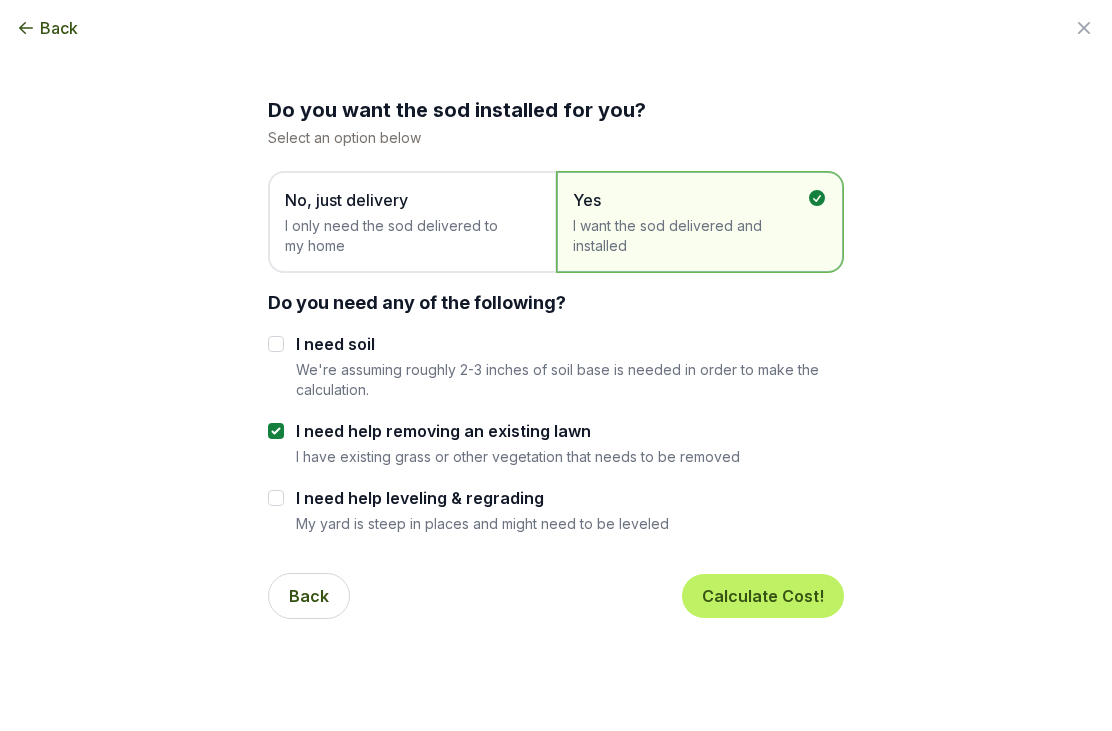 checkbox on "true" 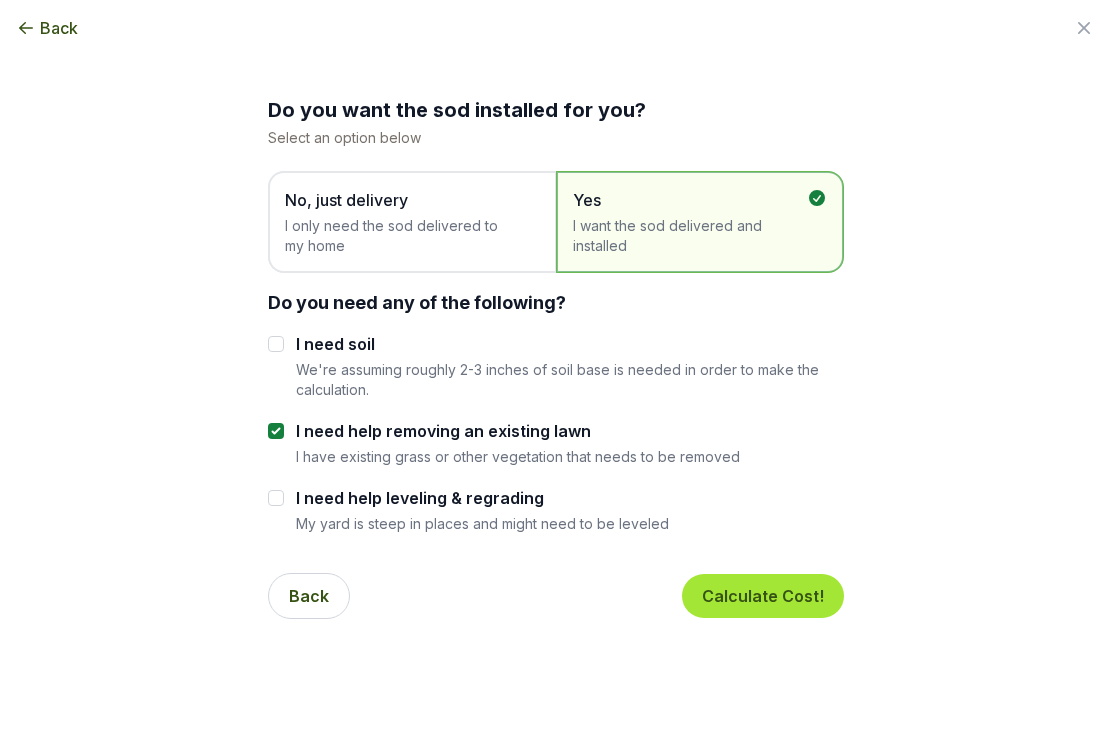 click on "Calculate Cost!" at bounding box center (763, 596) 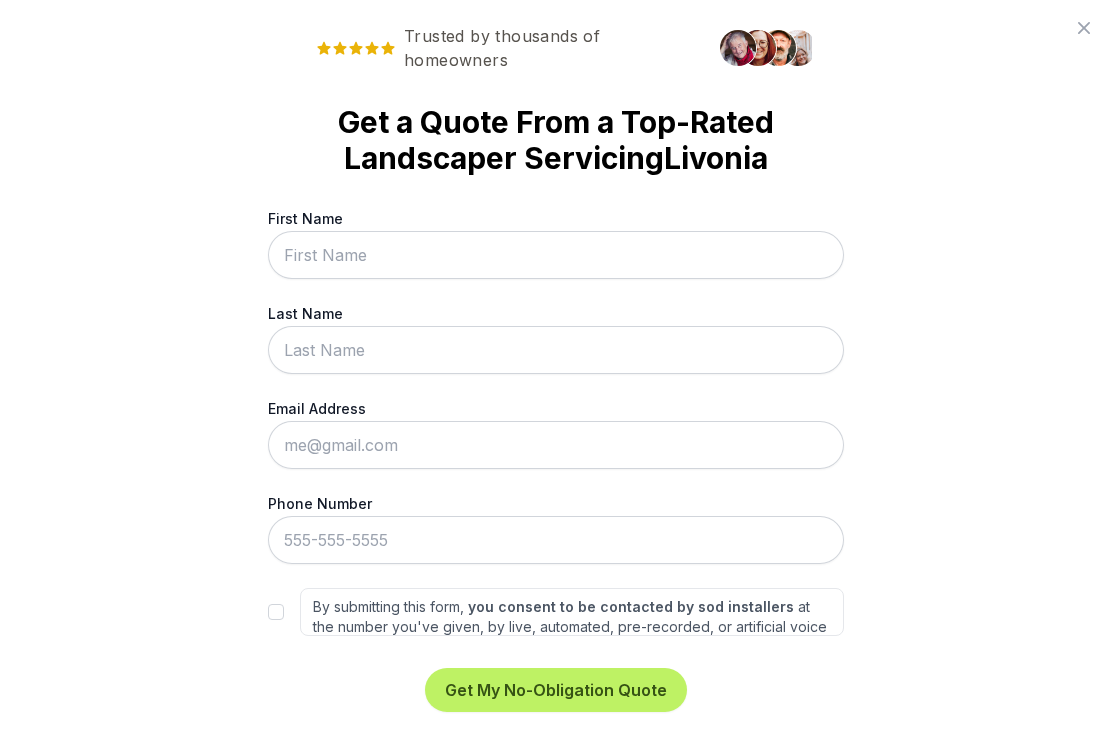 click 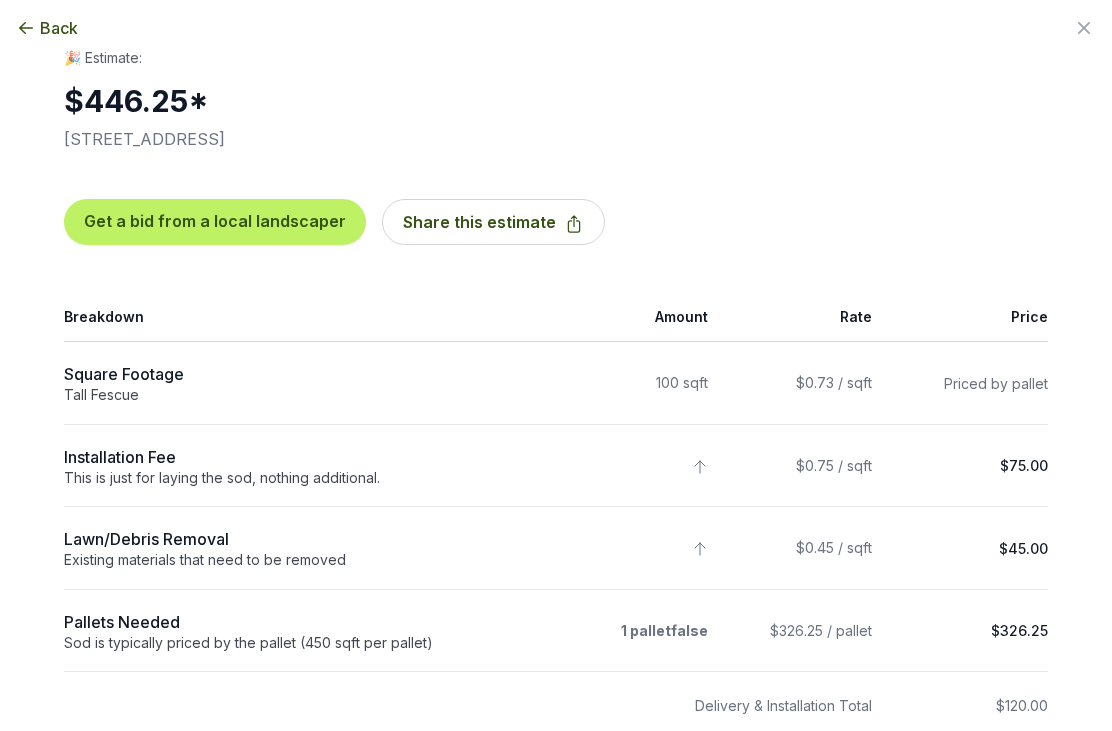 scroll, scrollTop: 0, scrollLeft: 0, axis: both 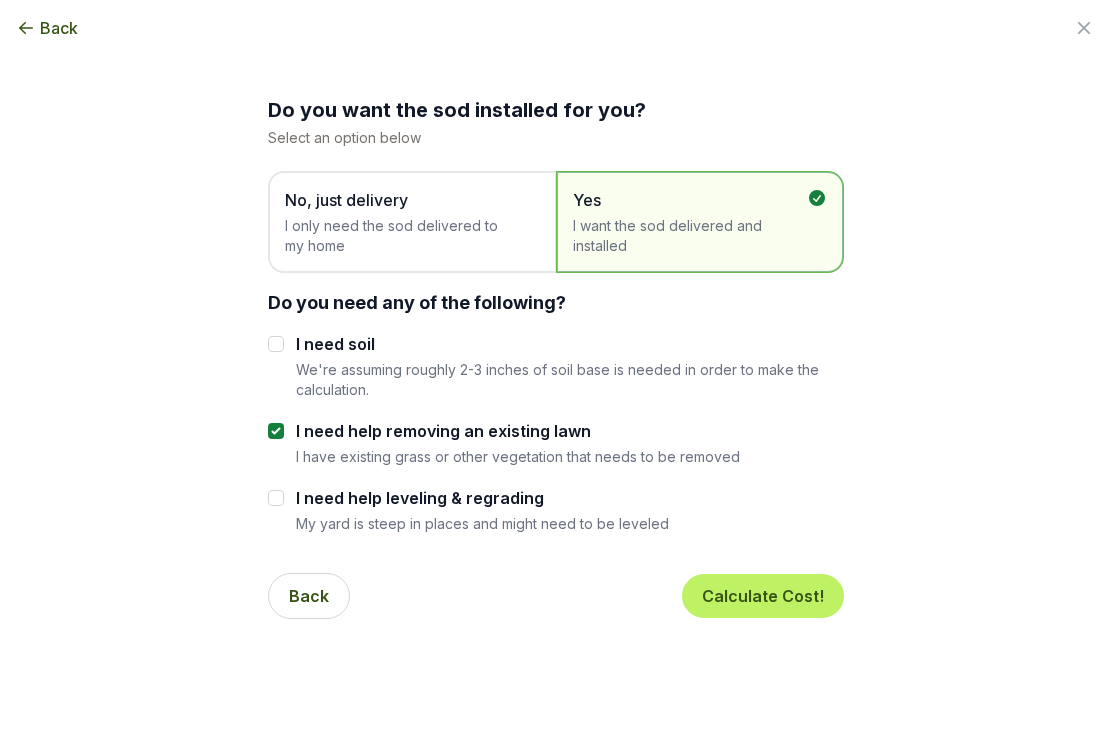 click on "Back" at bounding box center [59, 28] 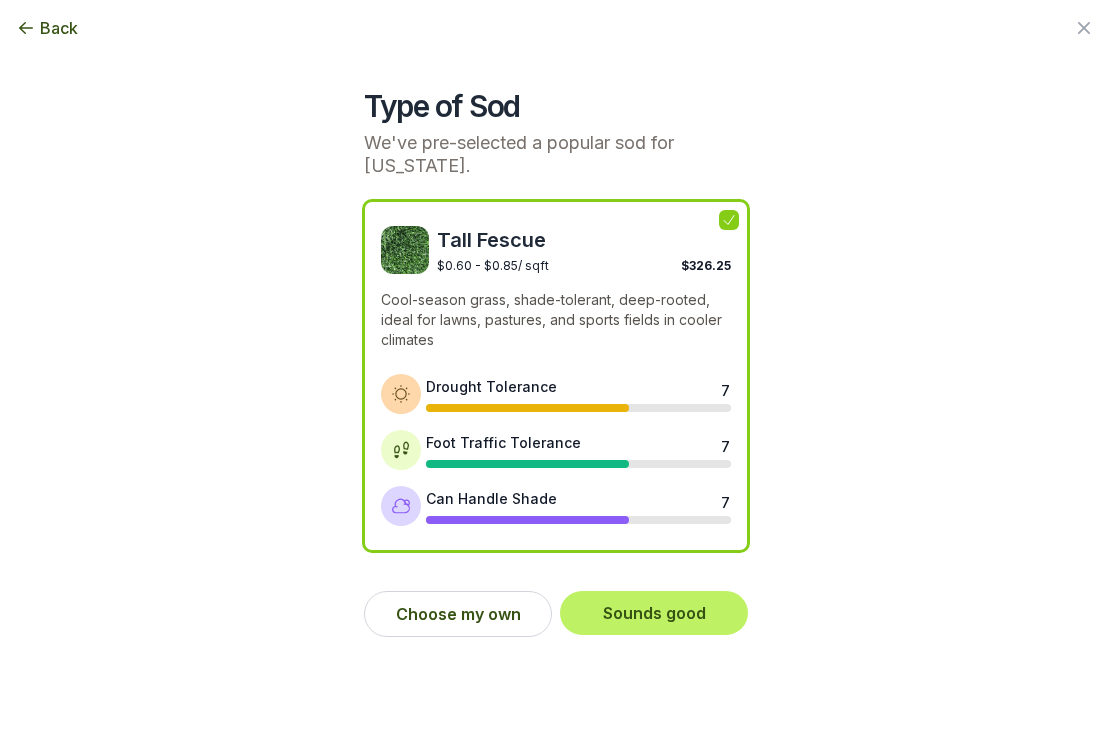 click on "Back" at bounding box center [59, 28] 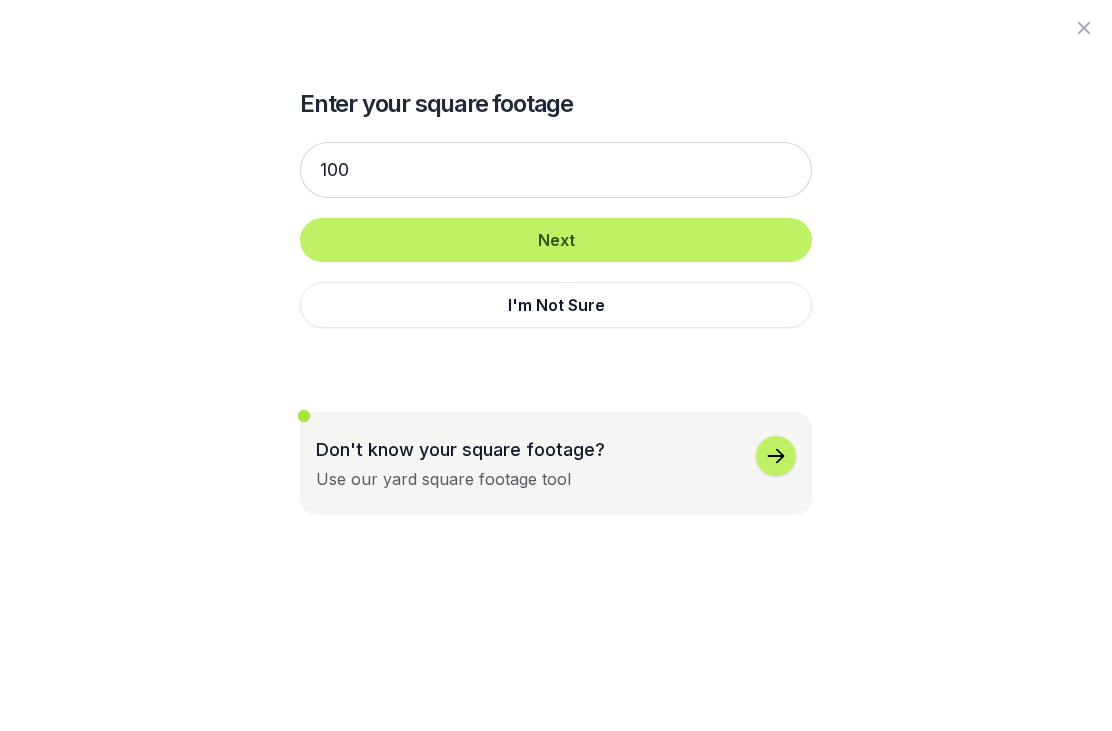 click 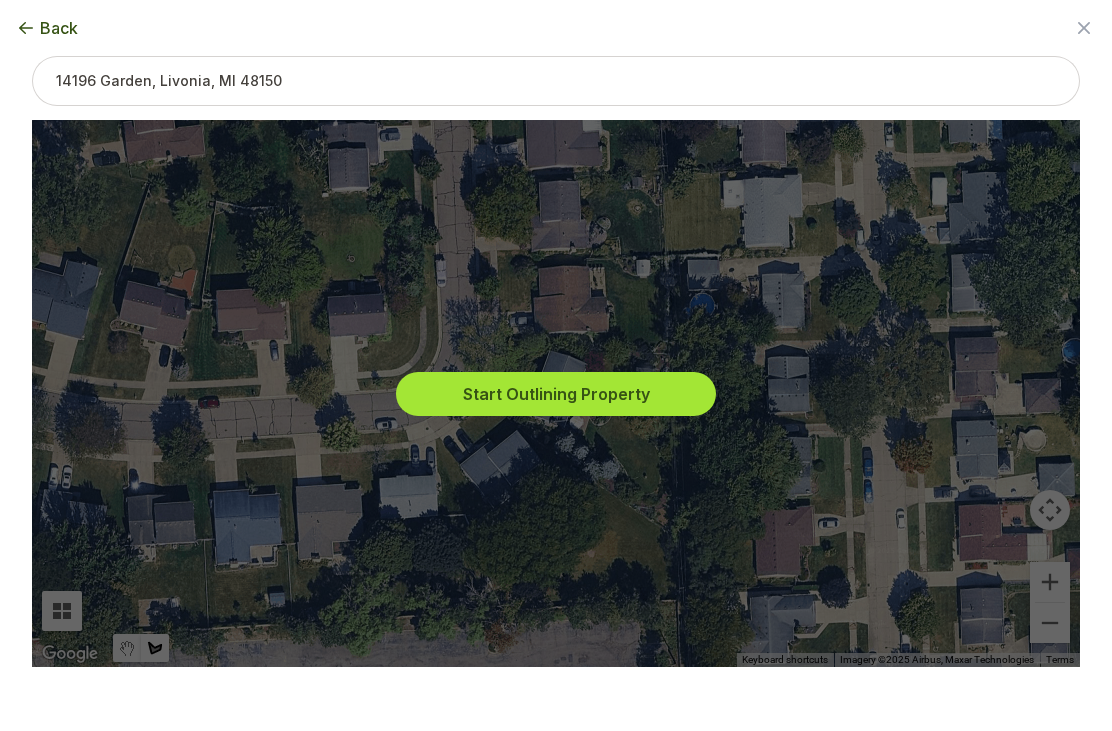 click on "Start Outlining Property" at bounding box center (556, 394) 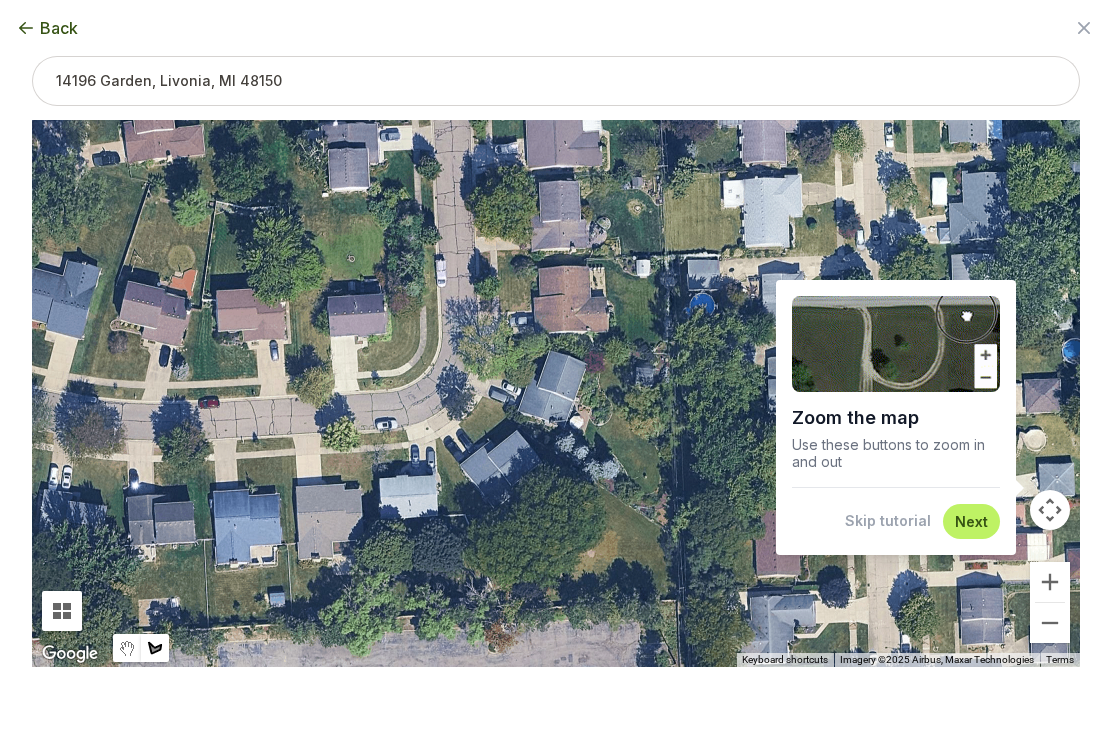 click at bounding box center (896, 344) 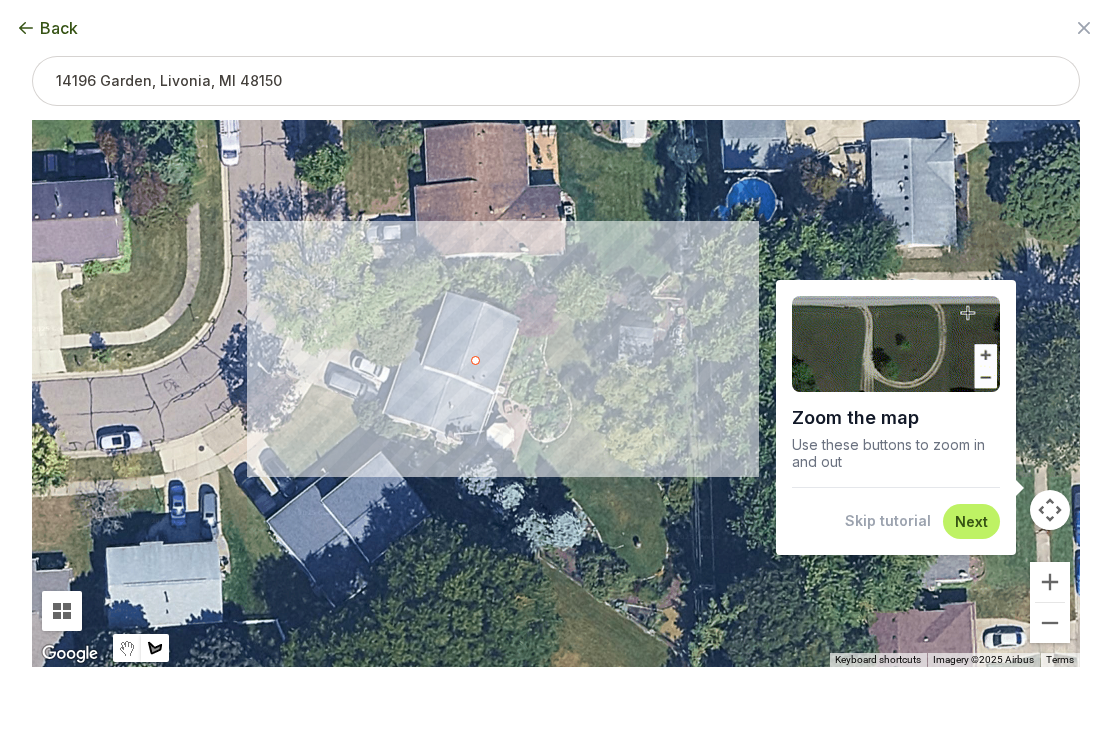 click at bounding box center [896, 344] 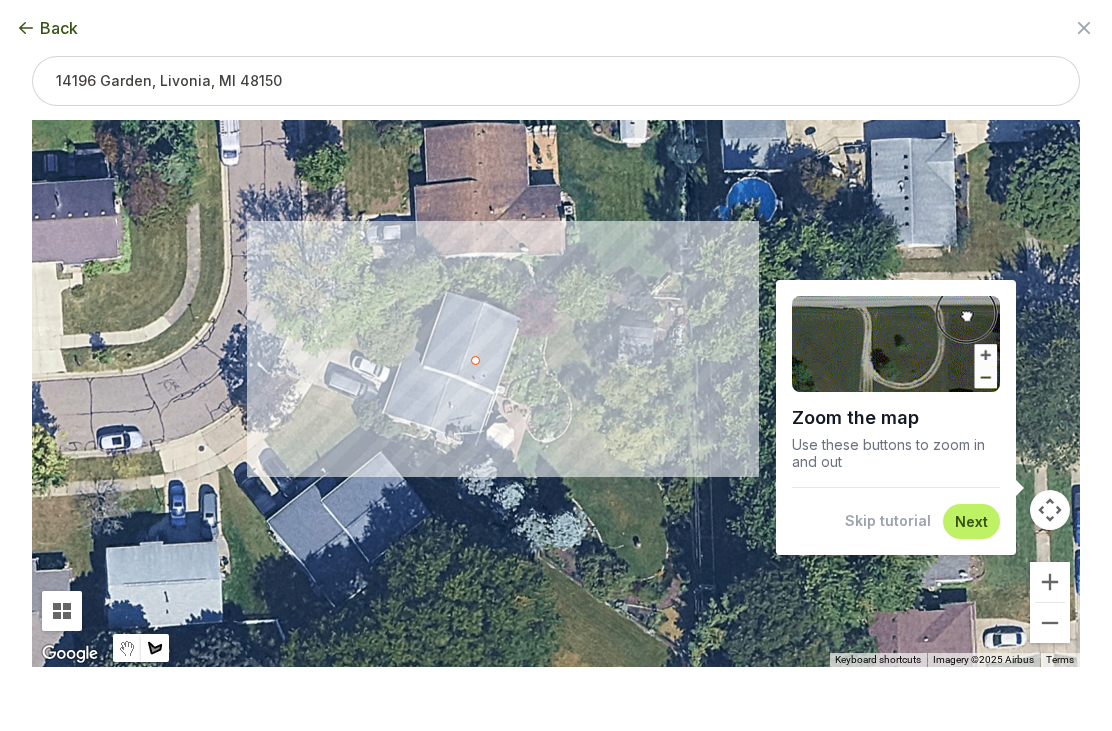 click at bounding box center [896, 344] 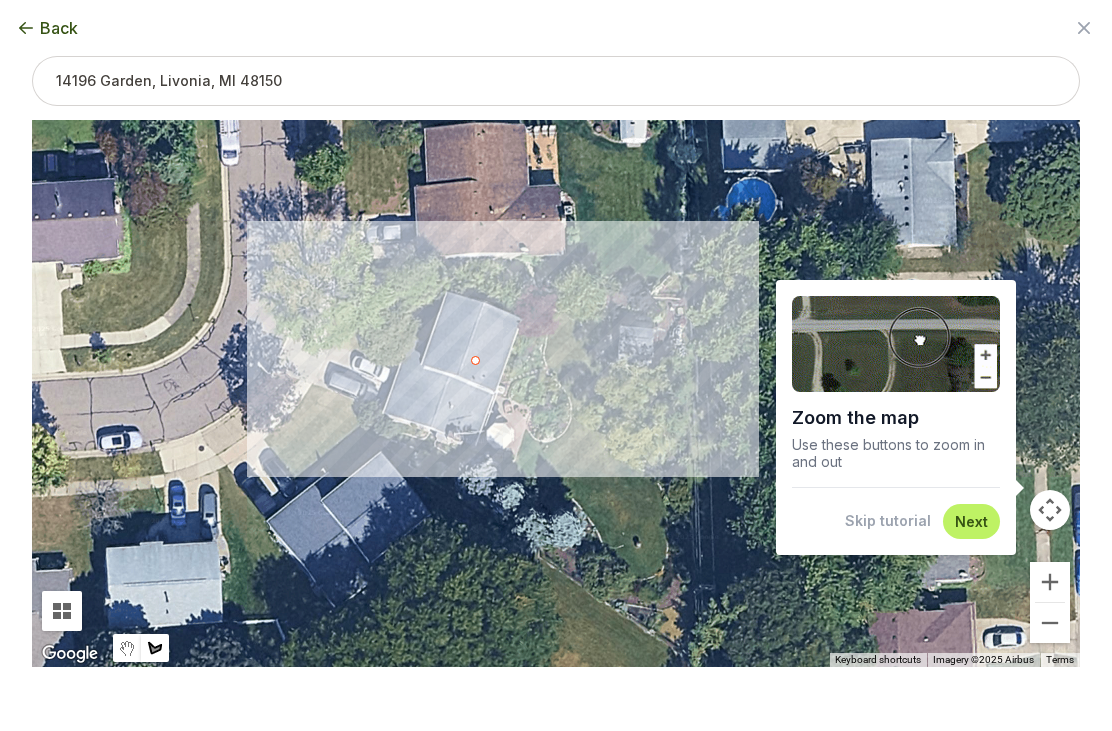 click at bounding box center (896, 344) 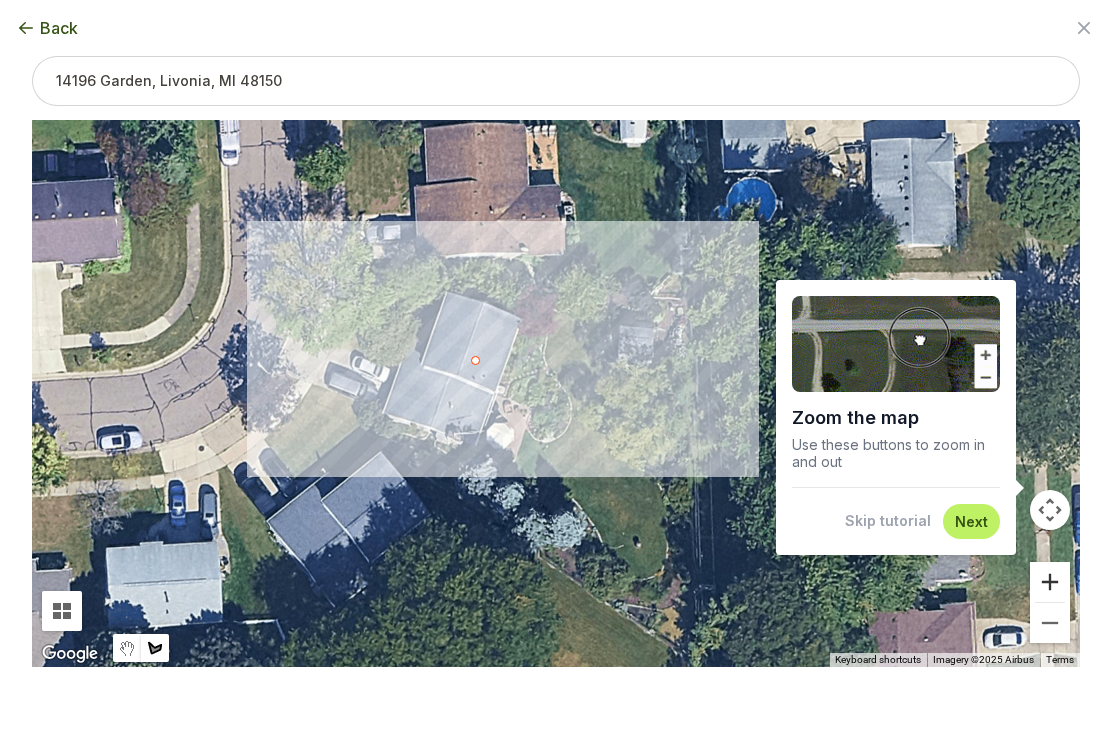 click at bounding box center [1050, 582] 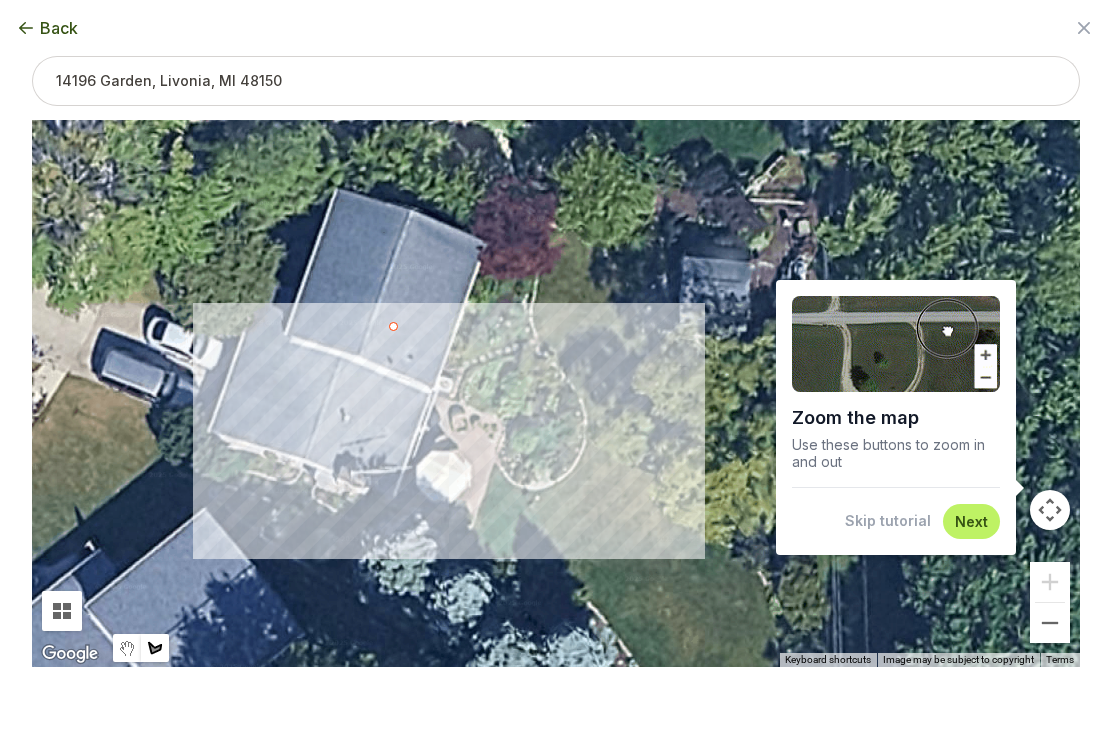 click on "Skip tutorial" at bounding box center (888, 521) 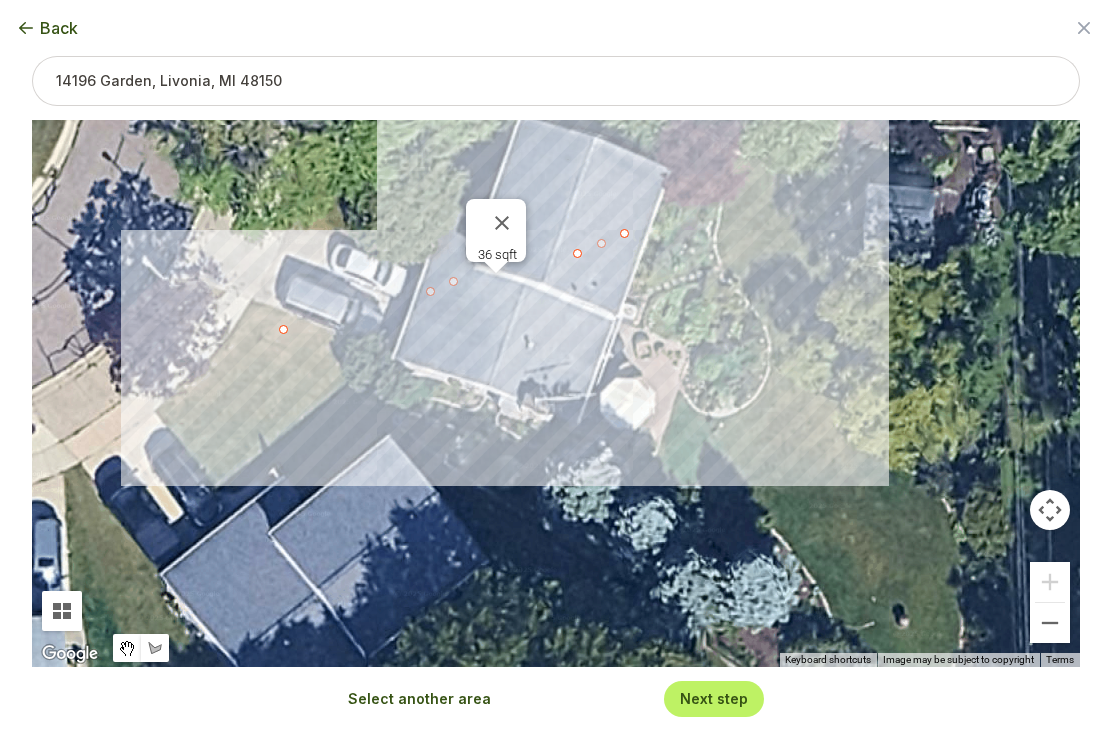 click on "36 sqft" at bounding box center [556, 393] 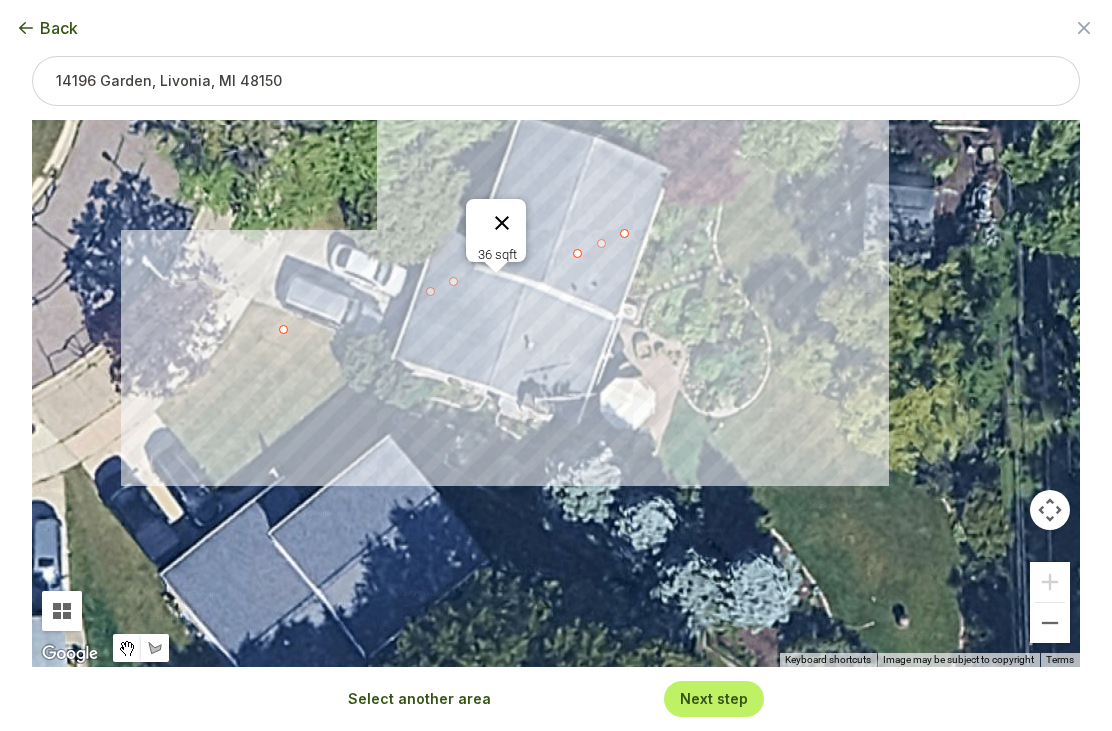 click at bounding box center (502, 223) 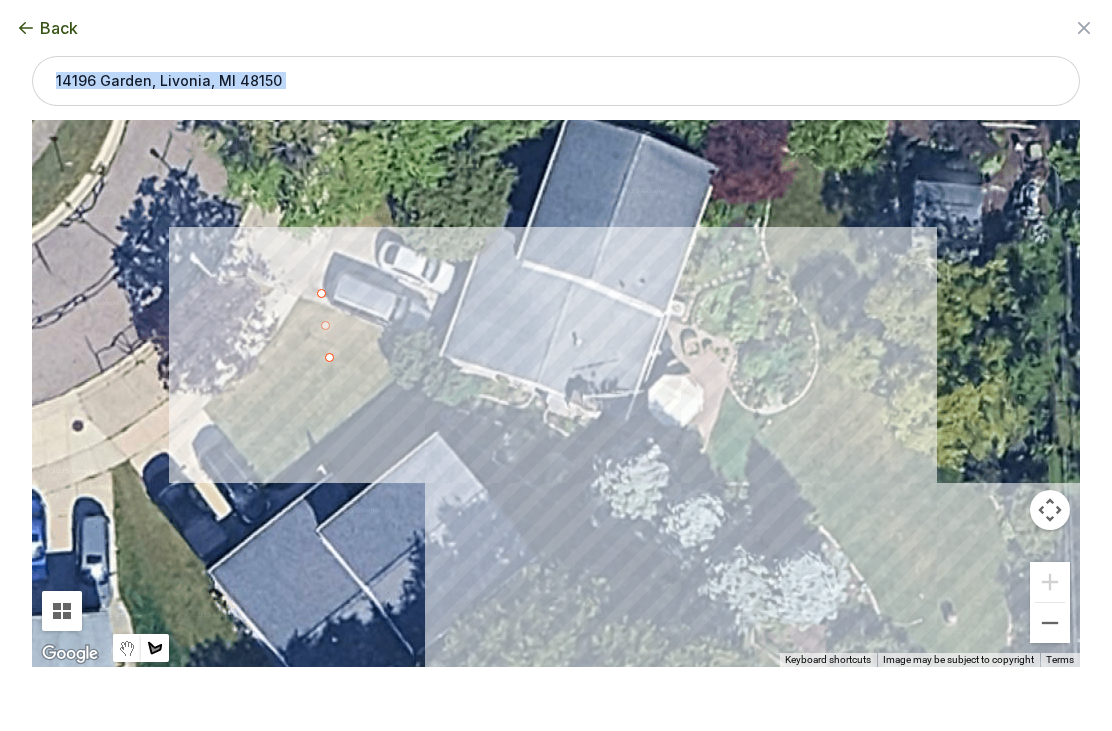 click at bounding box center [556, 393] 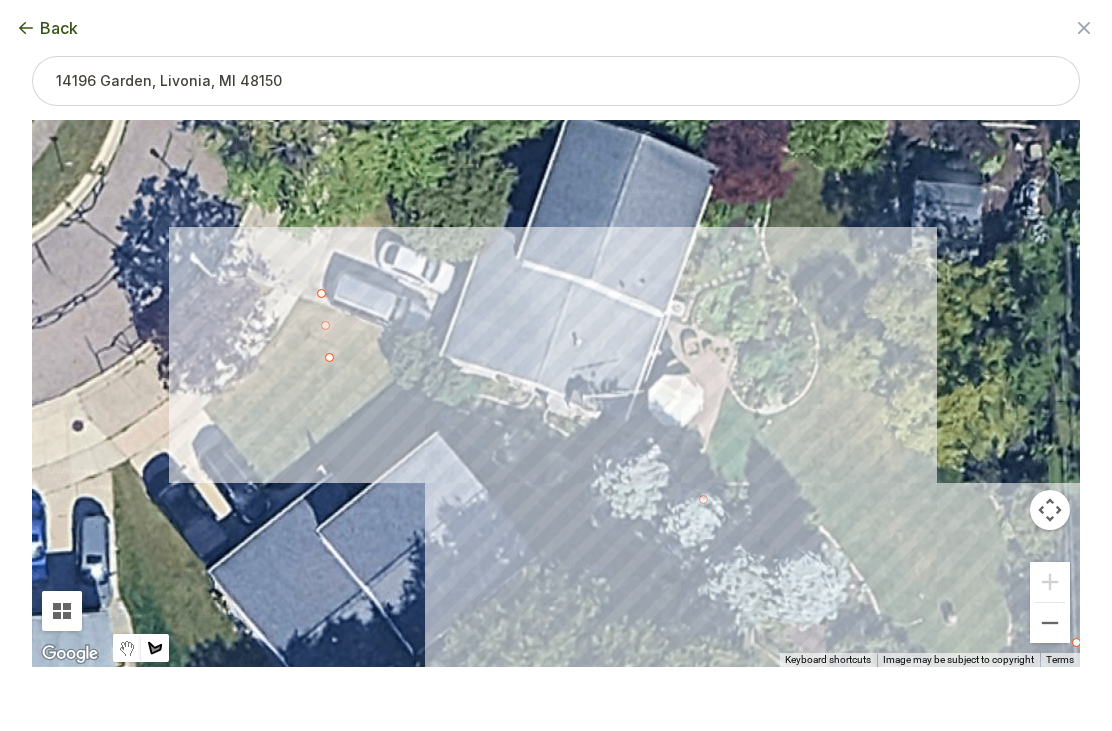 click at bounding box center [556, 393] 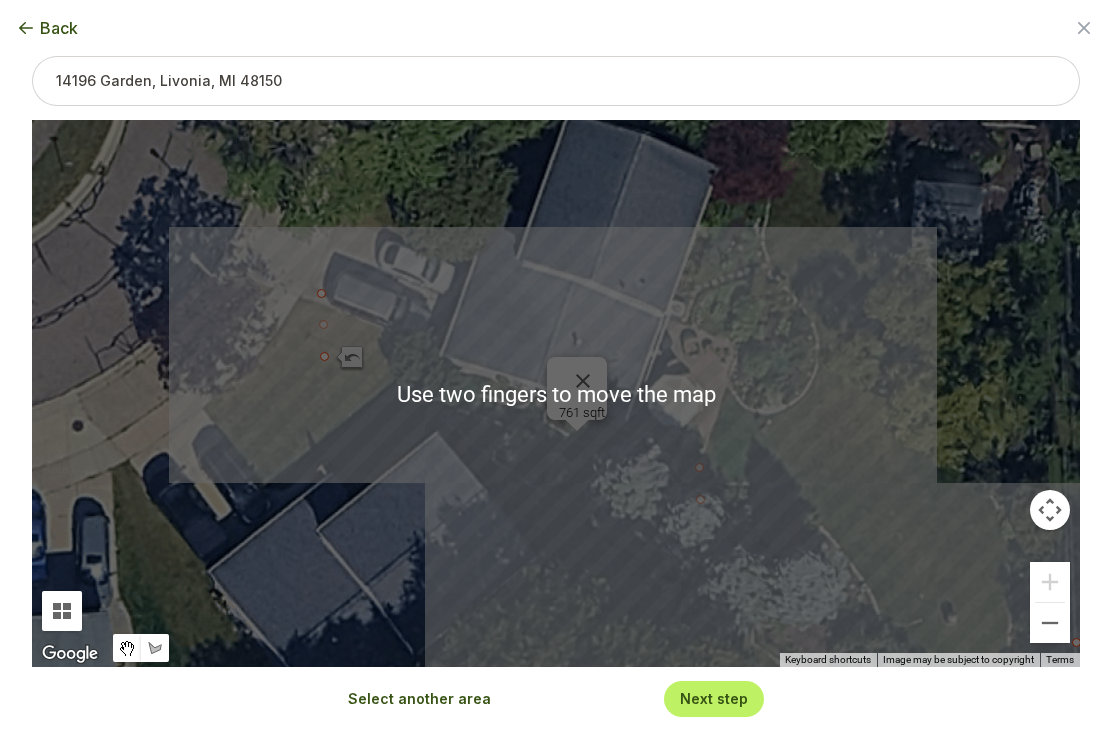 scroll, scrollTop: 878, scrollLeft: 0, axis: vertical 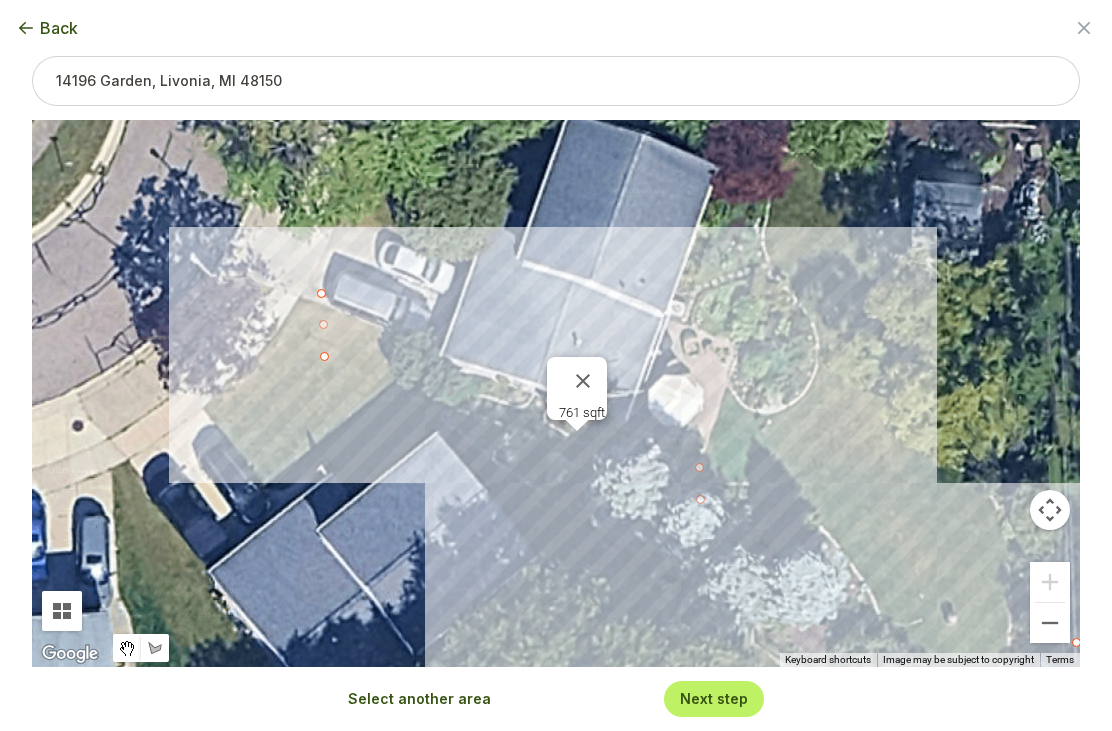 click on "761 sqft" at bounding box center [556, 393] 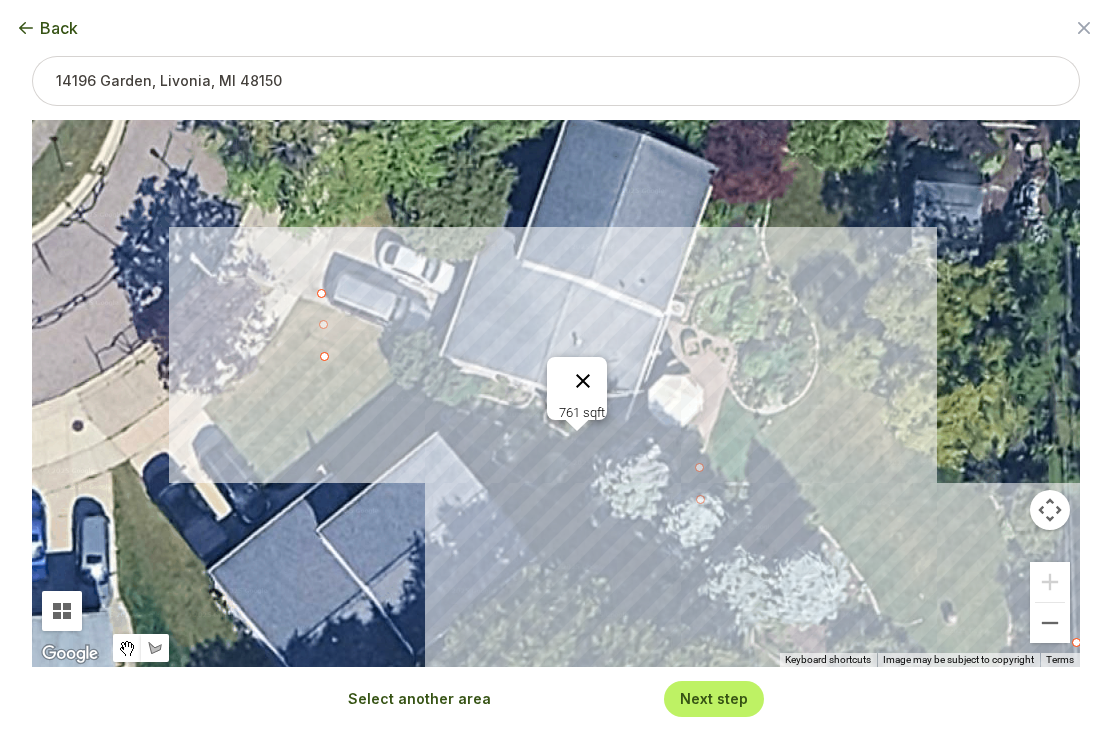 click at bounding box center [583, 381] 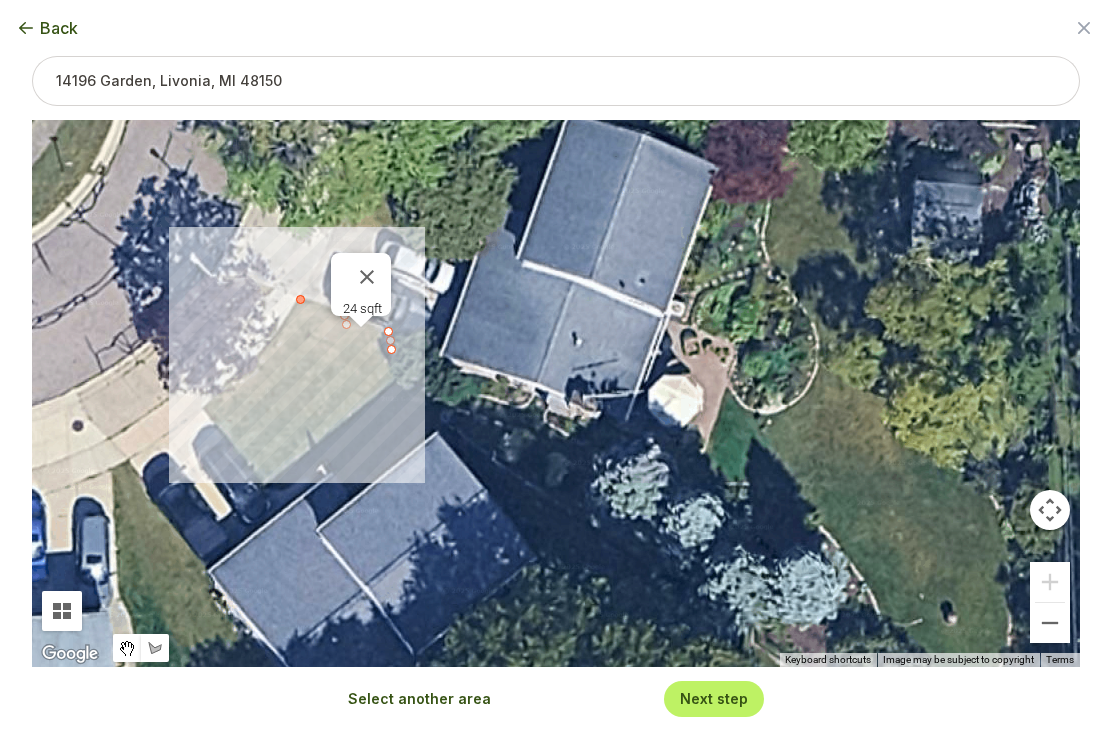 click at bounding box center (301, 300) 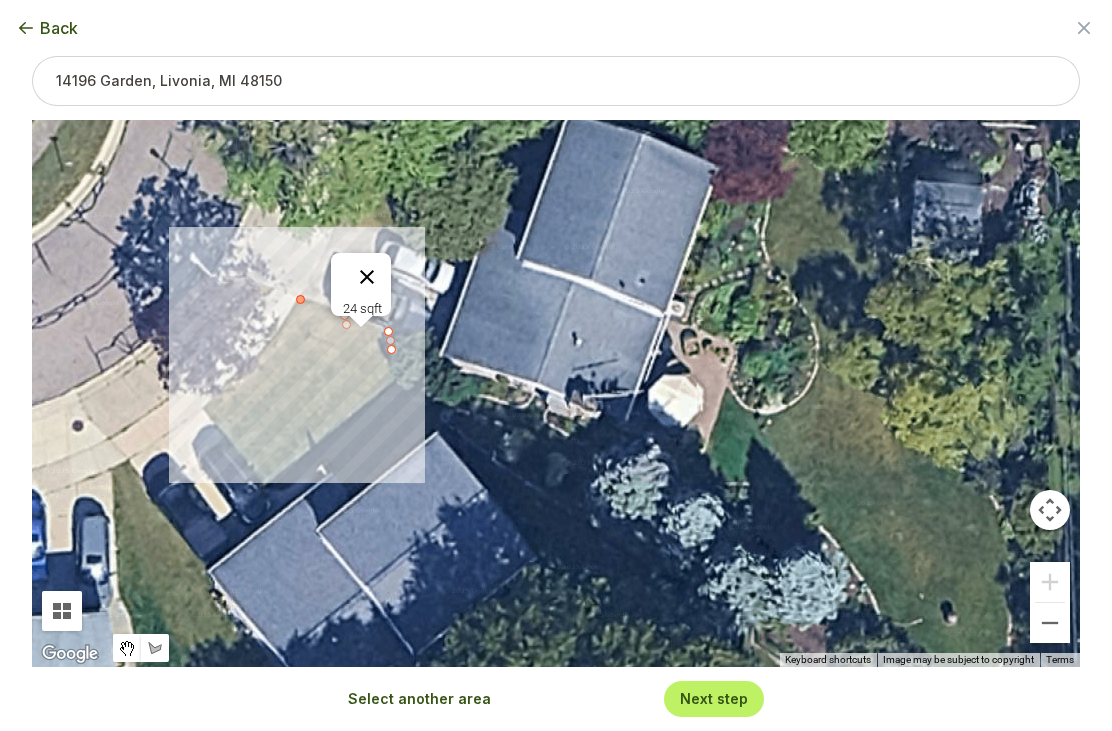 click at bounding box center [367, 277] 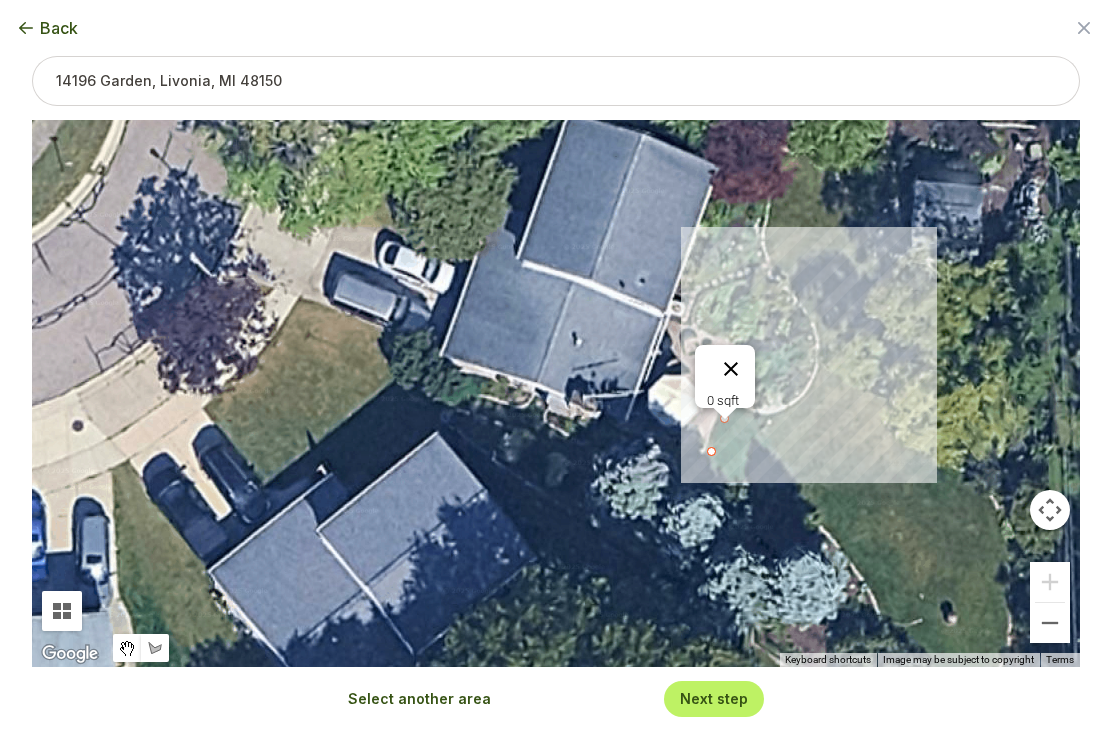 click at bounding box center (731, 369) 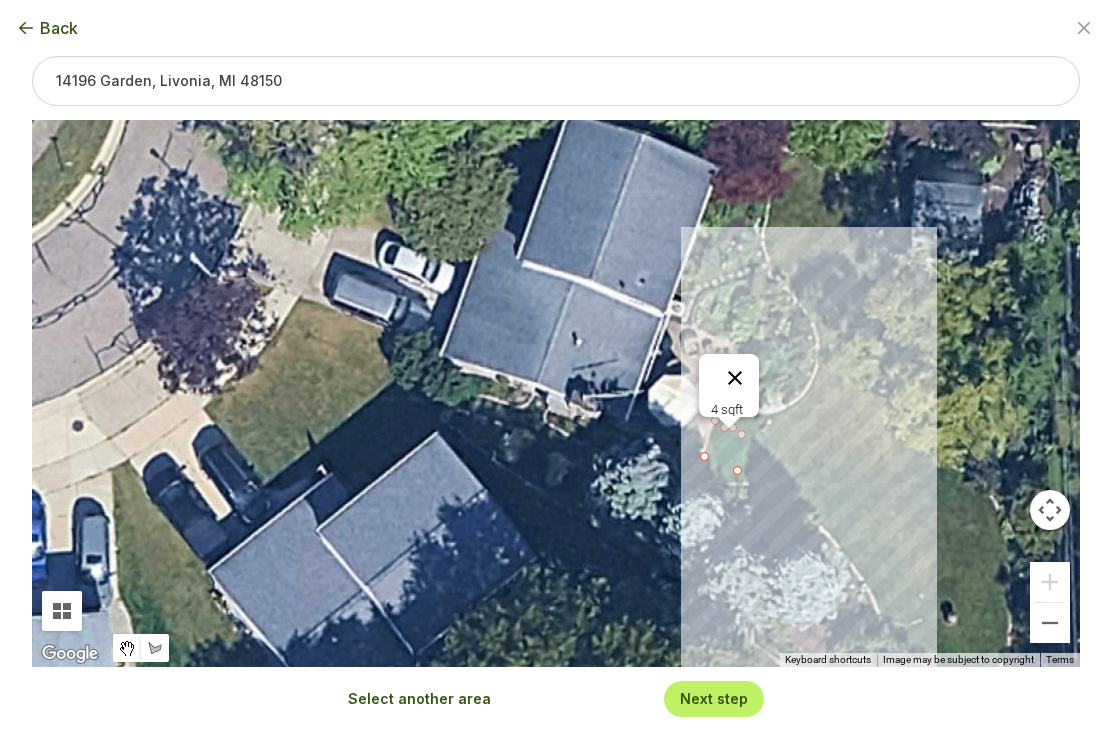 click at bounding box center [735, 378] 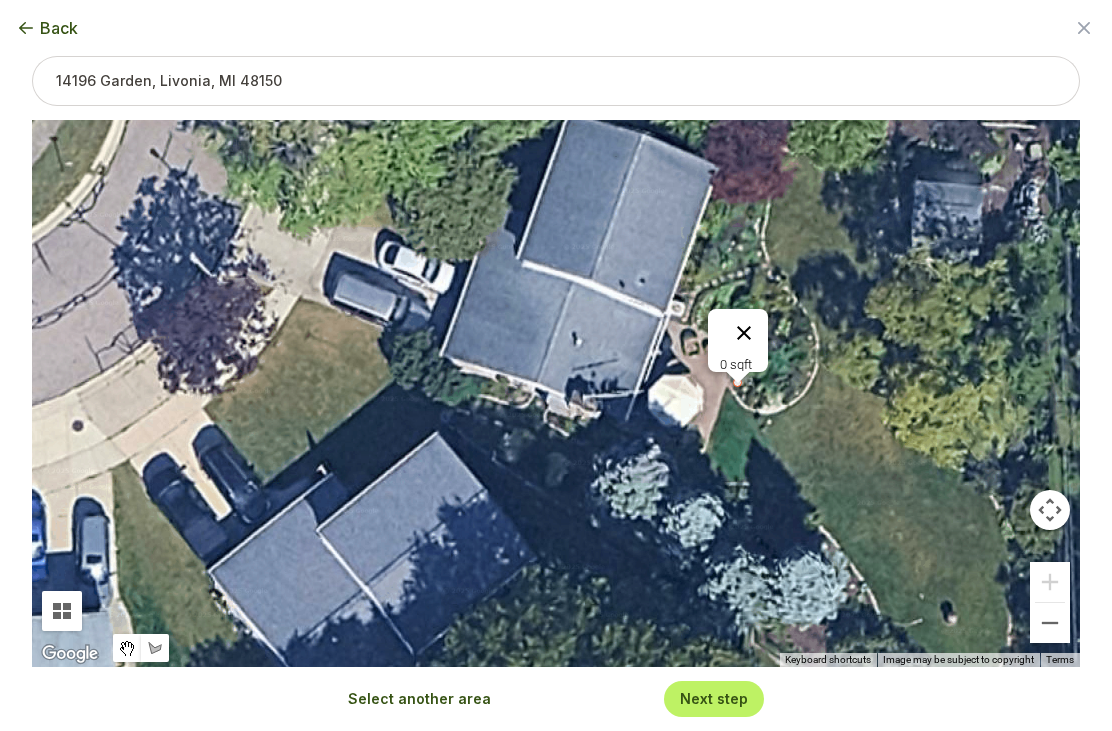 click at bounding box center [744, 333] 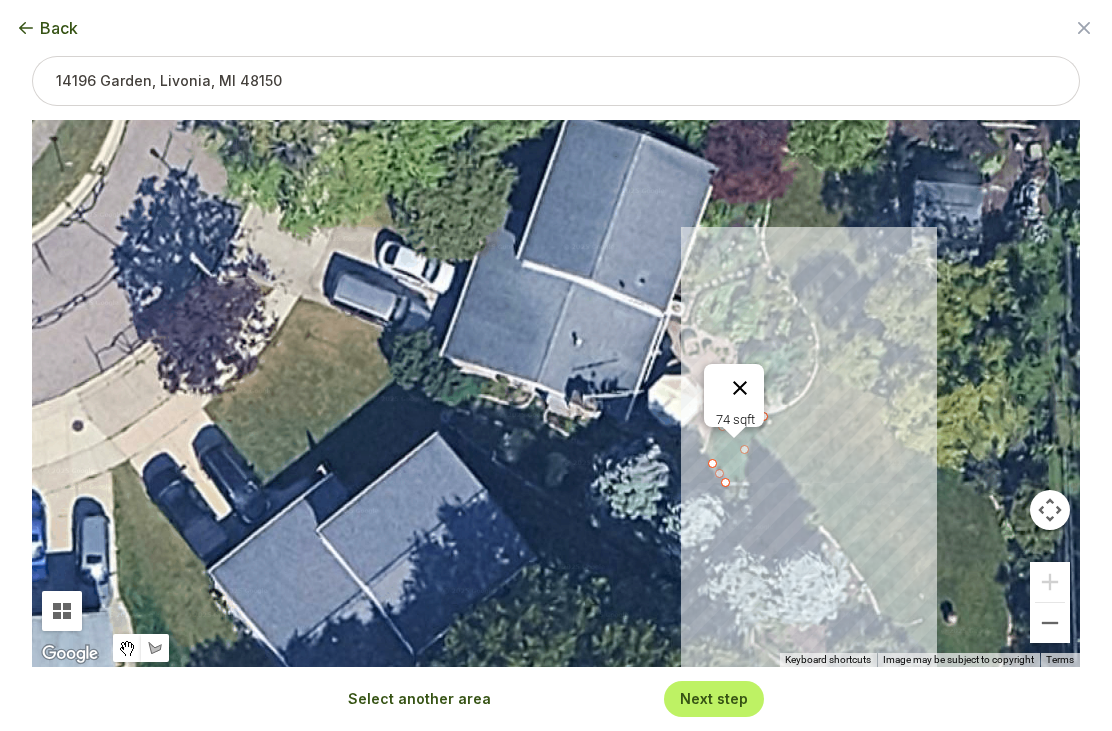 click at bounding box center [740, 388] 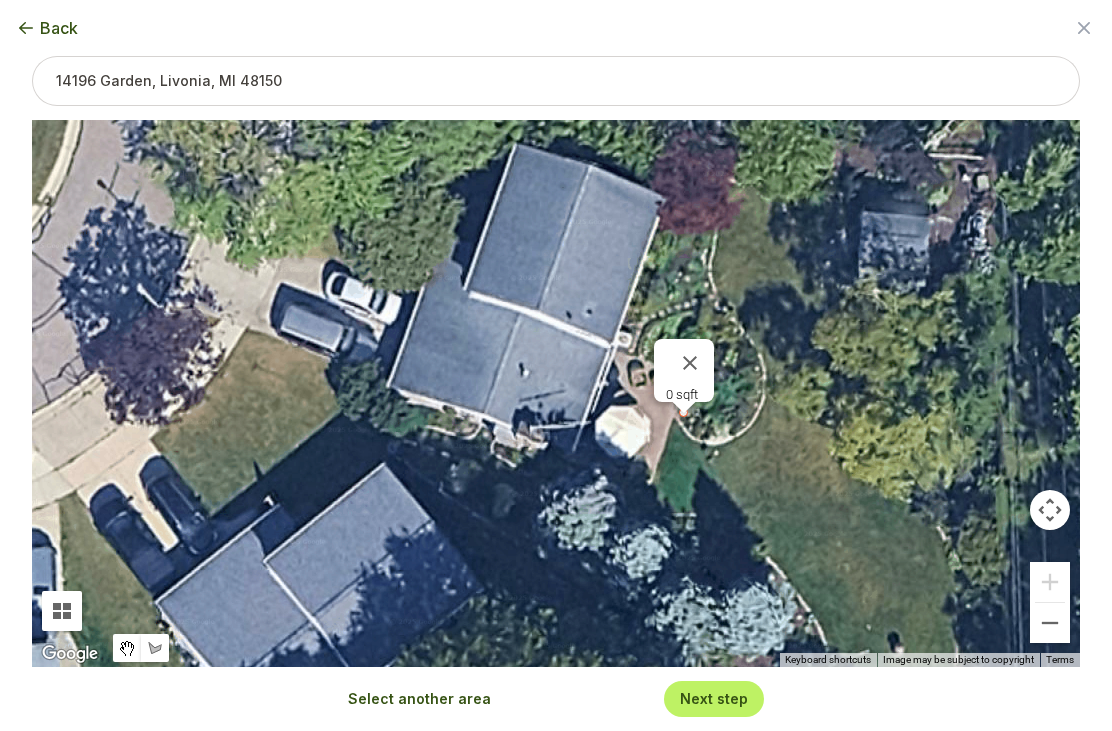 click on "0 sqft" at bounding box center [556, 393] 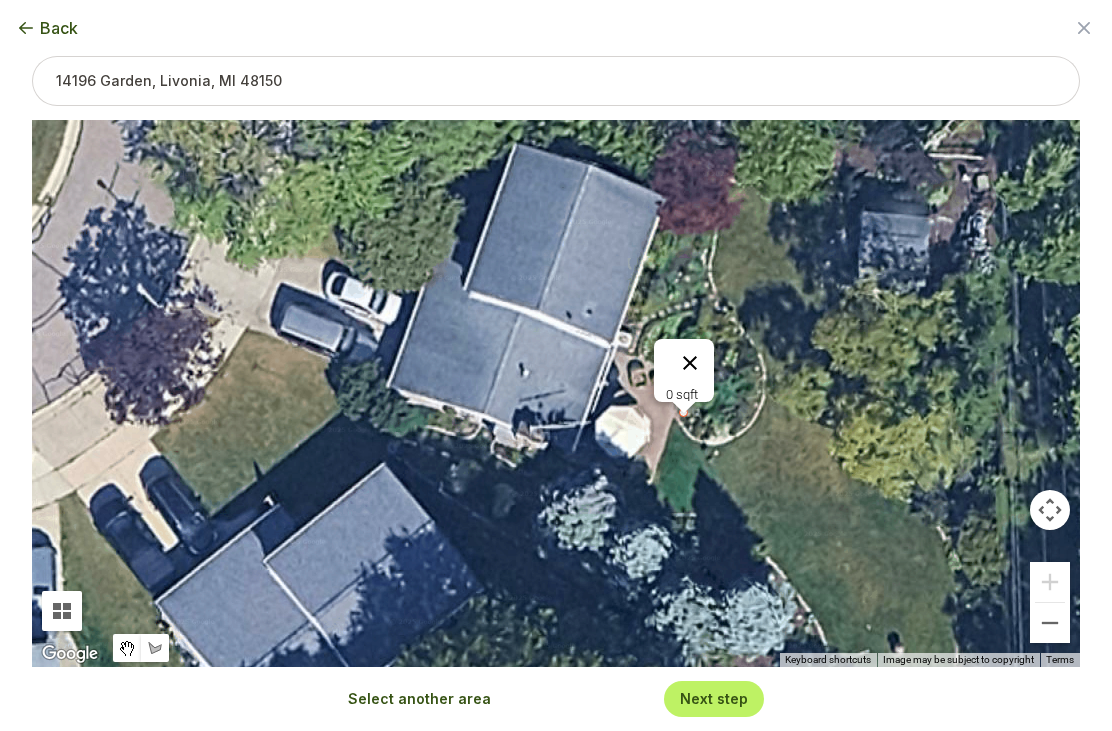click at bounding box center [690, 363] 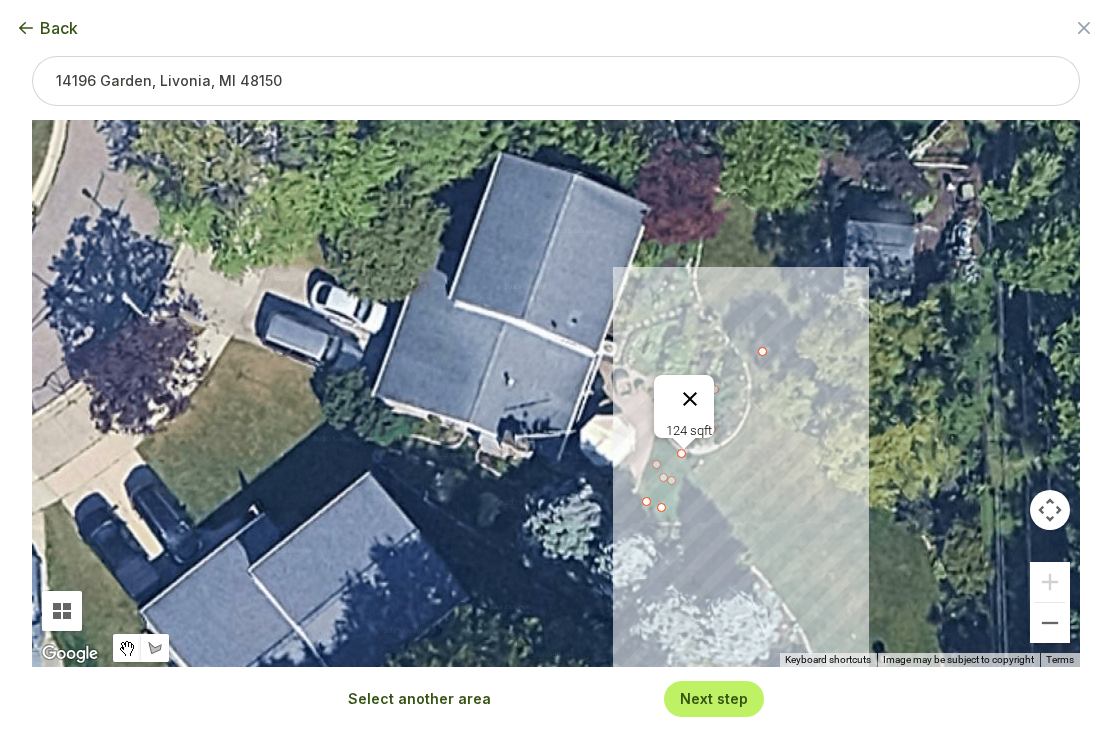 click at bounding box center (690, 399) 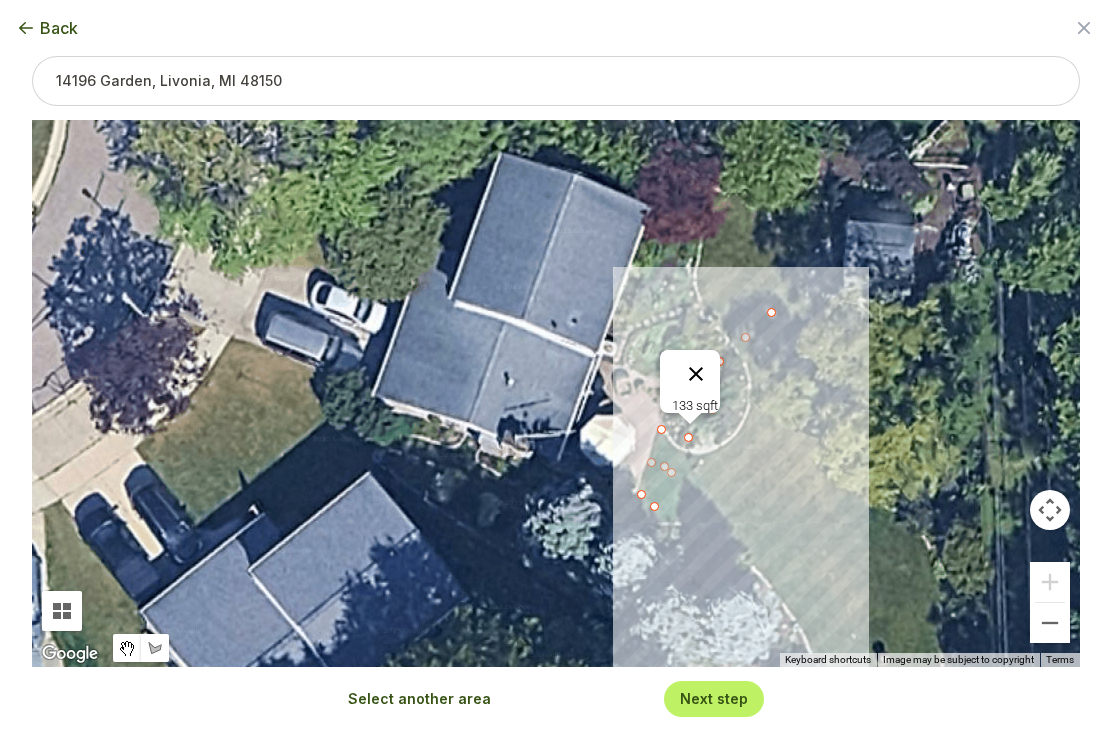 click at bounding box center [696, 374] 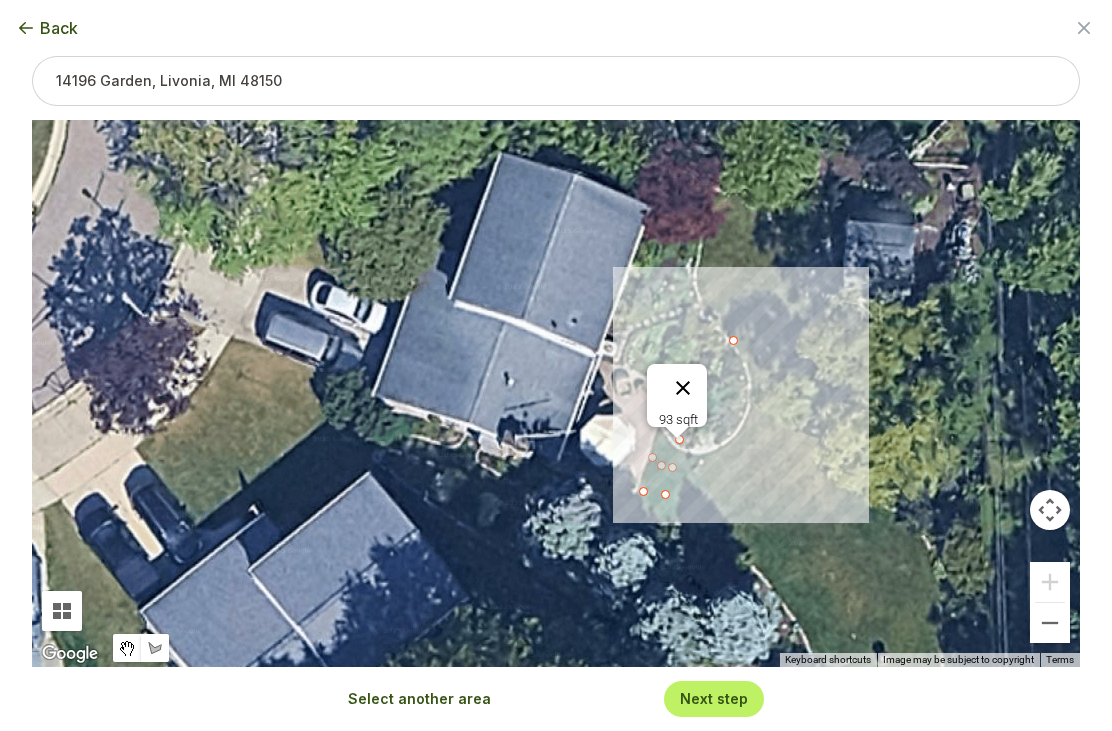 click at bounding box center [683, 388] 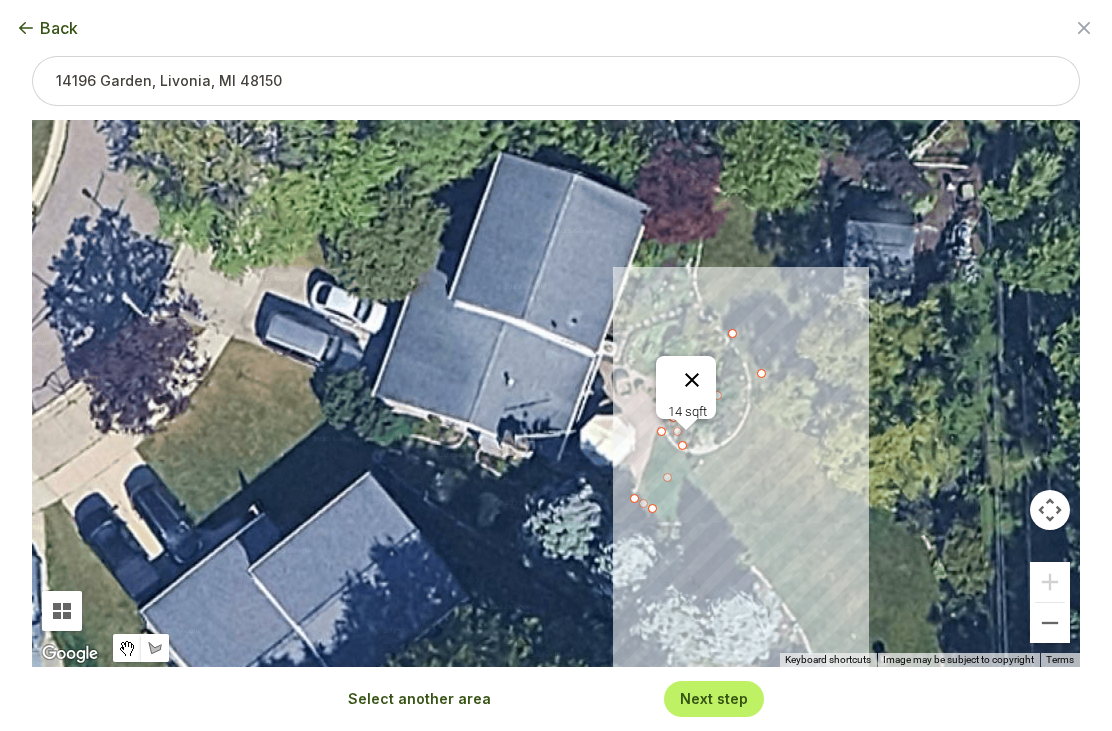 click at bounding box center (692, 380) 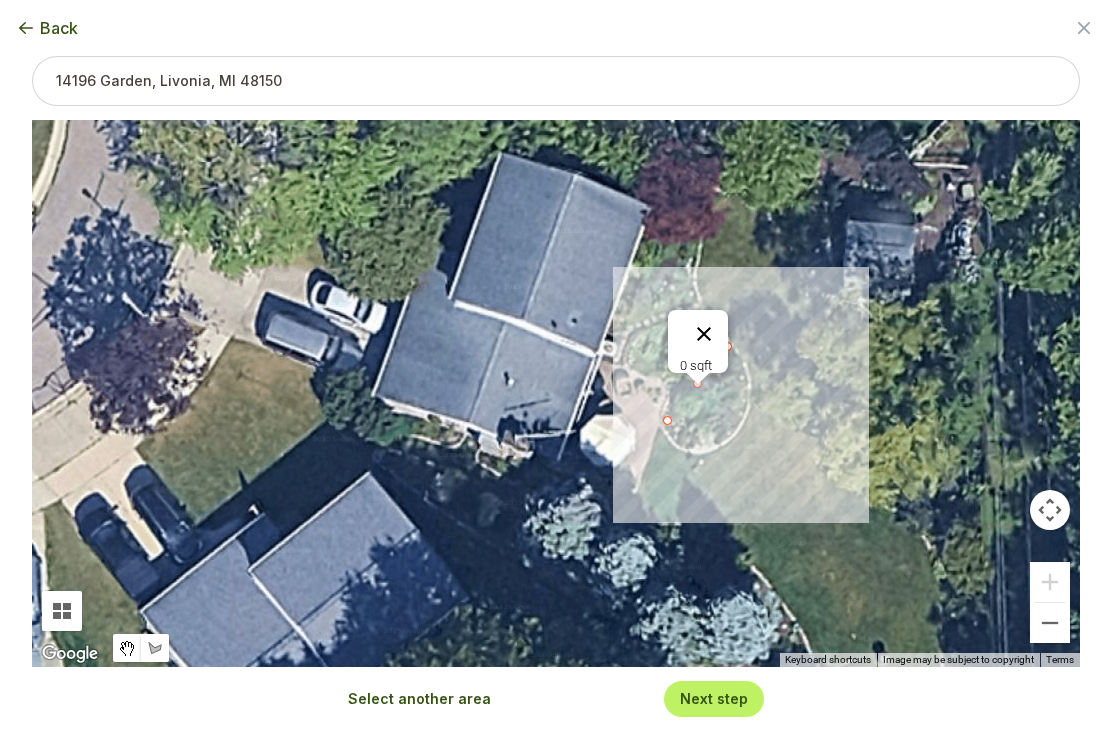 click at bounding box center [704, 334] 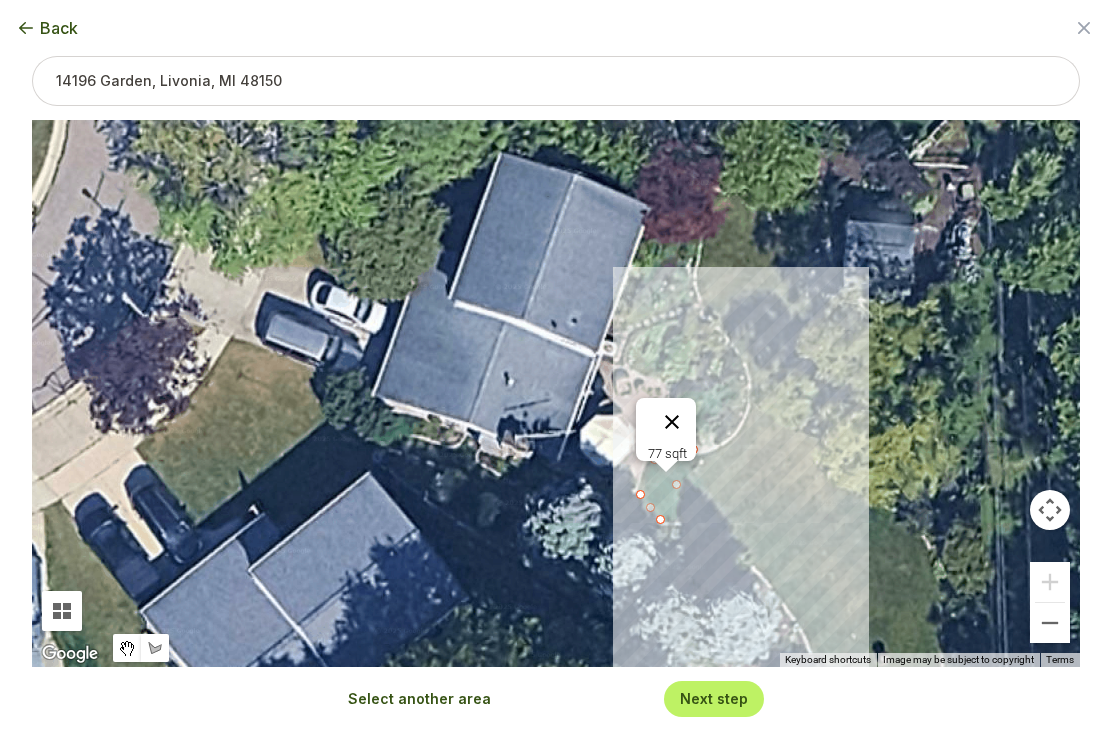 click at bounding box center (672, 422) 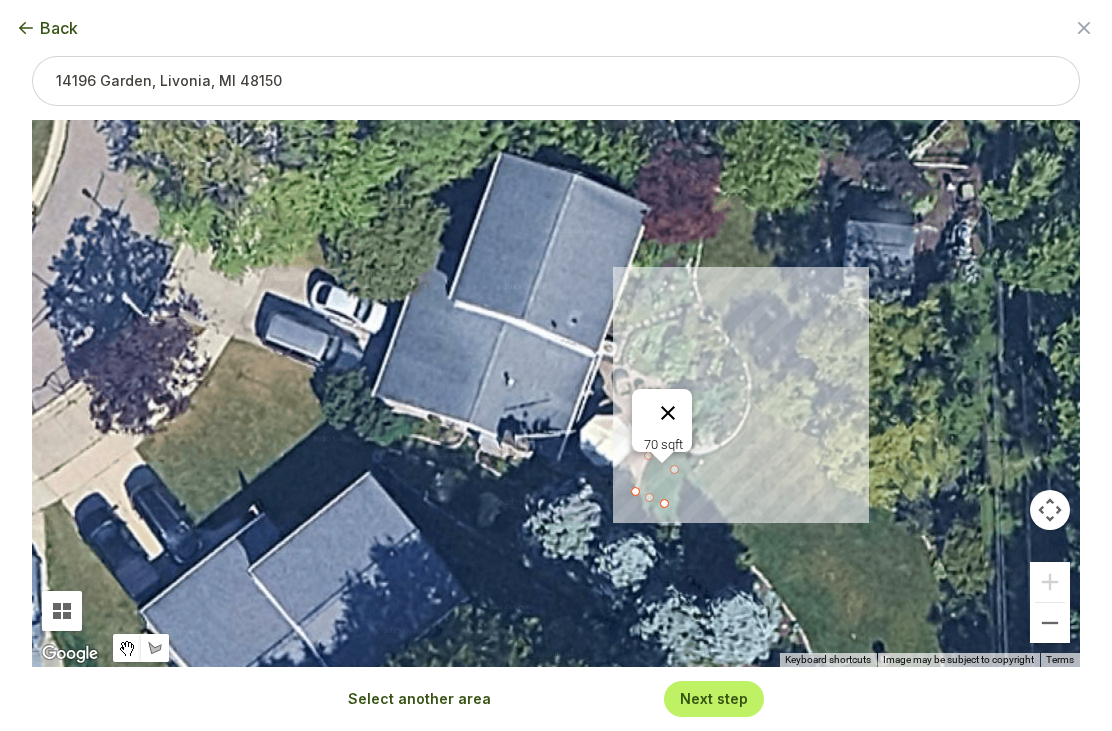 click at bounding box center [668, 413] 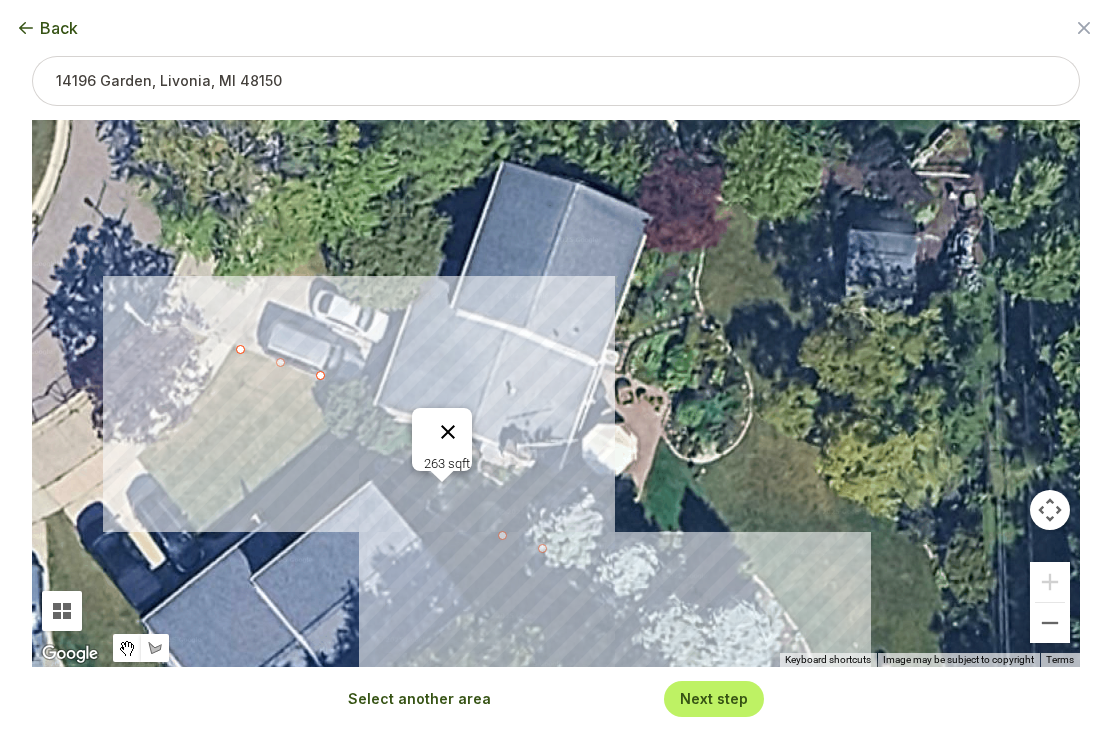 click at bounding box center [448, 432] 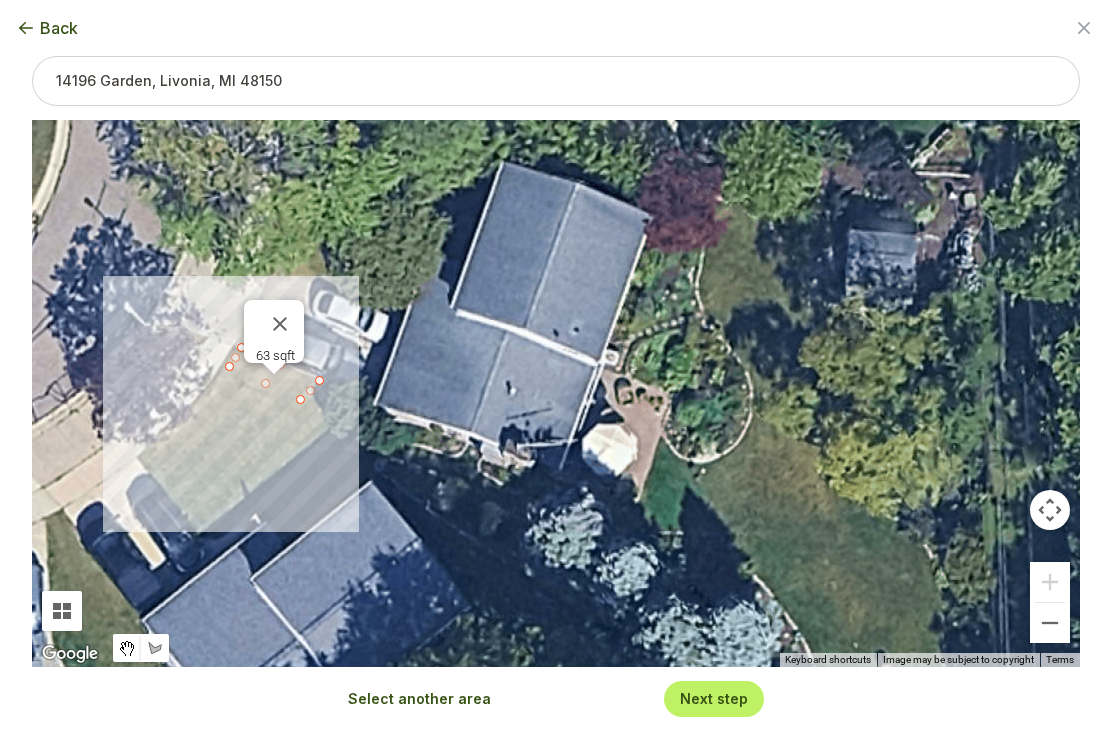 click on "63 sqft" at bounding box center (556, 393) 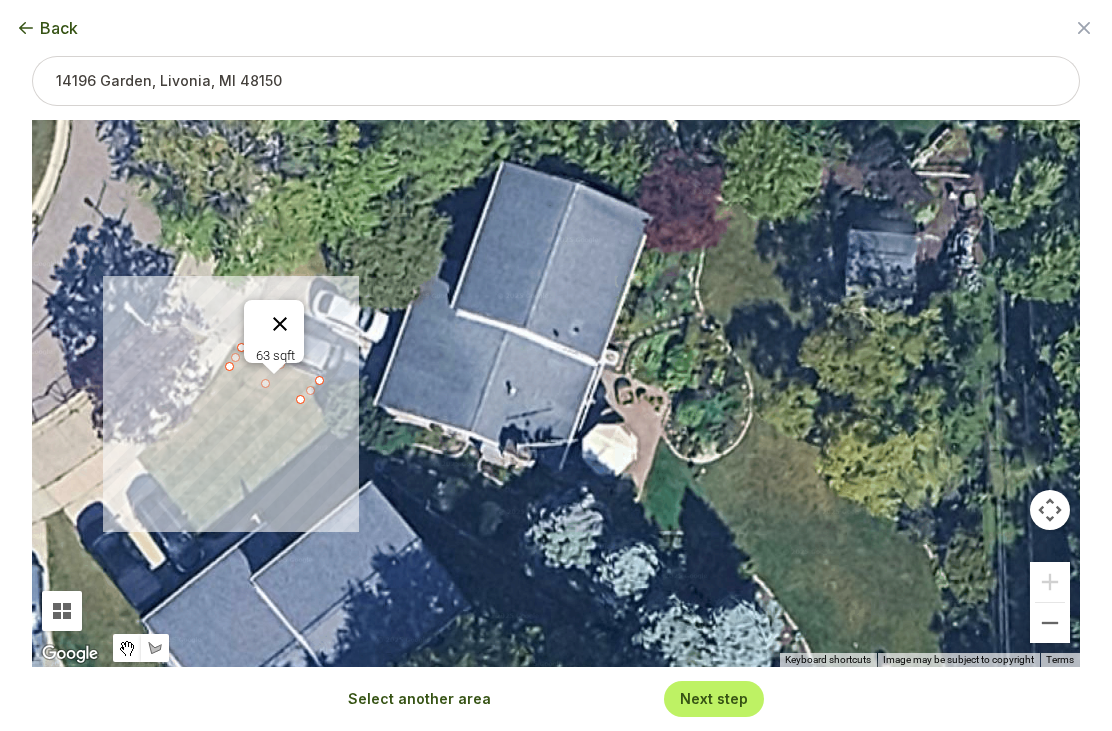 click at bounding box center (280, 324) 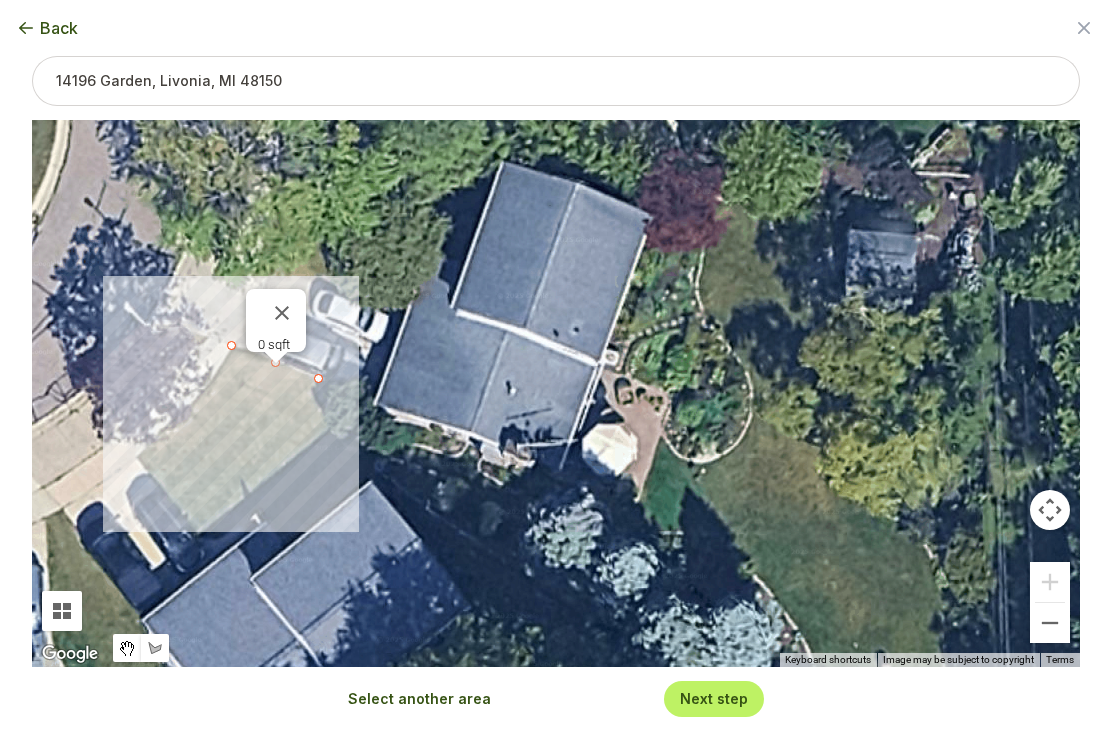 click at bounding box center [232, 346] 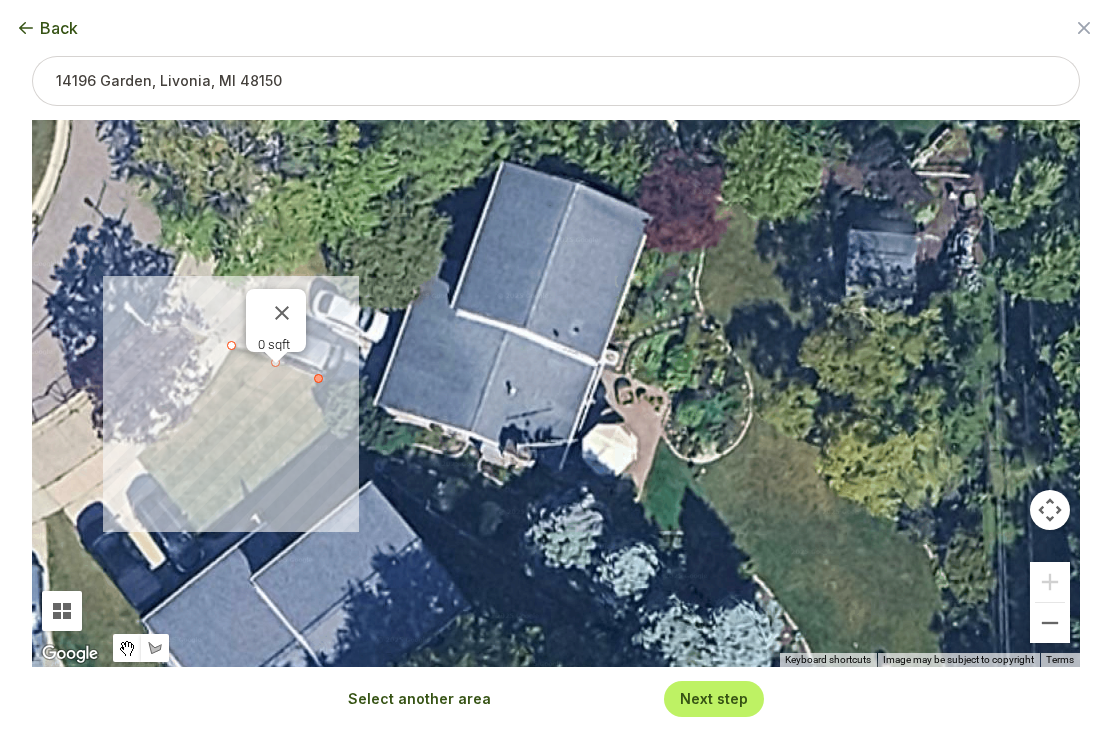 click at bounding box center (319, 379) 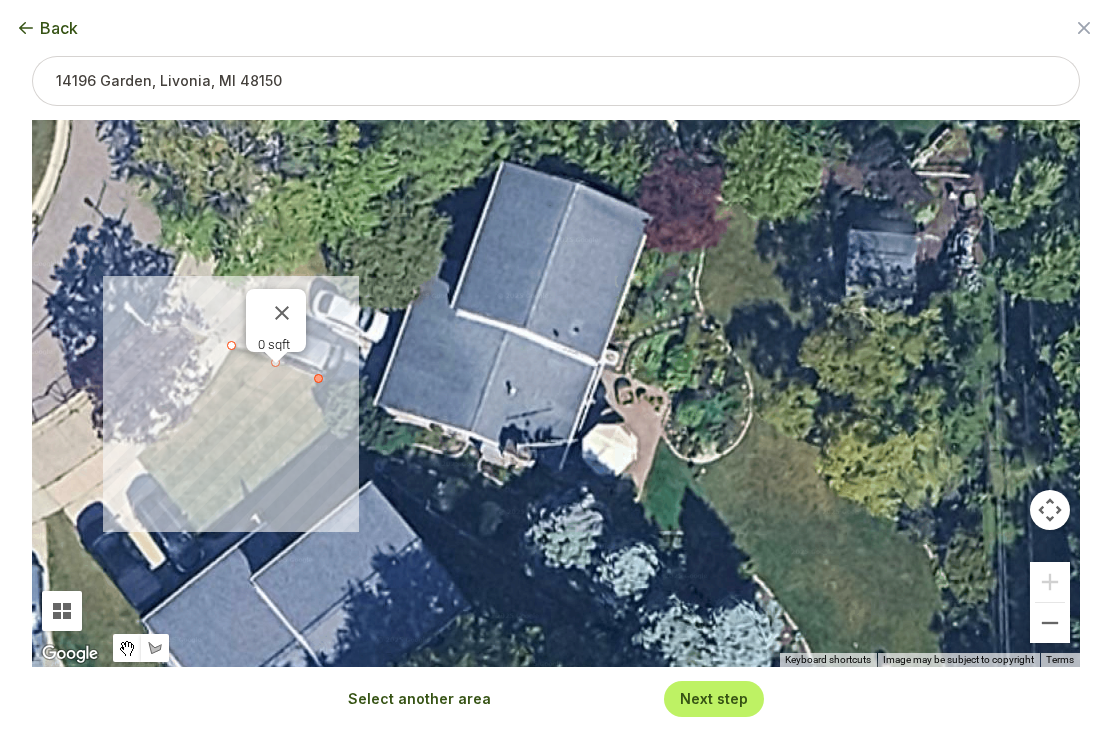 click at bounding box center (319, 379) 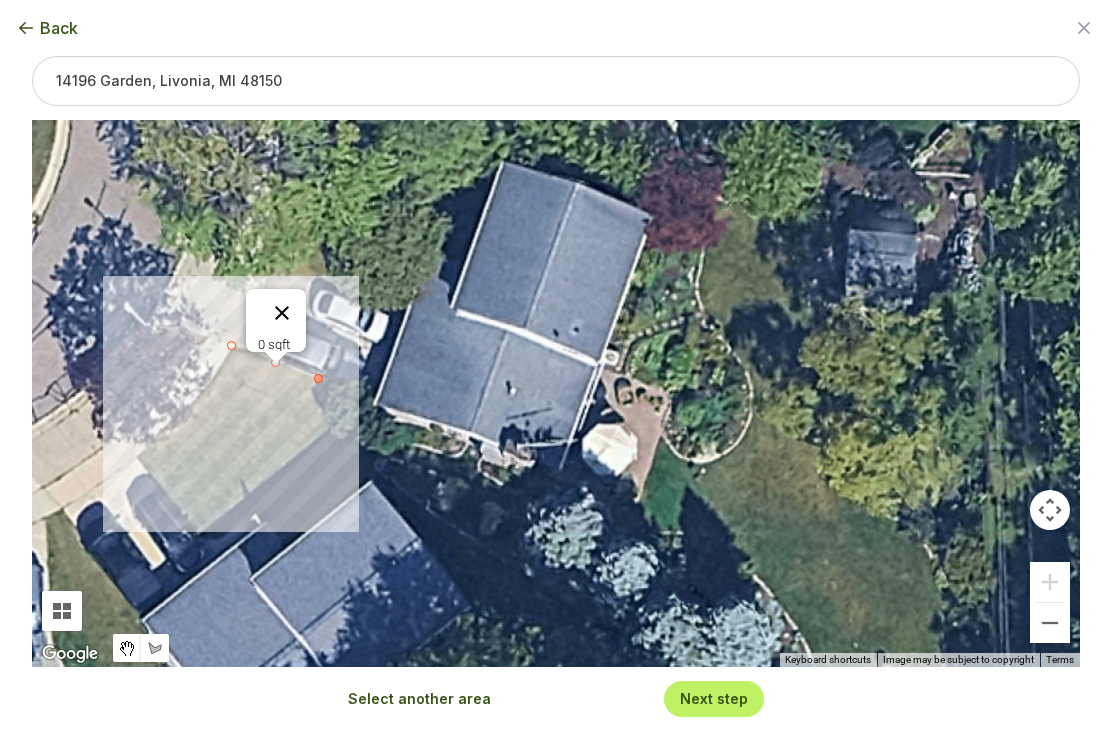 click at bounding box center [282, 313] 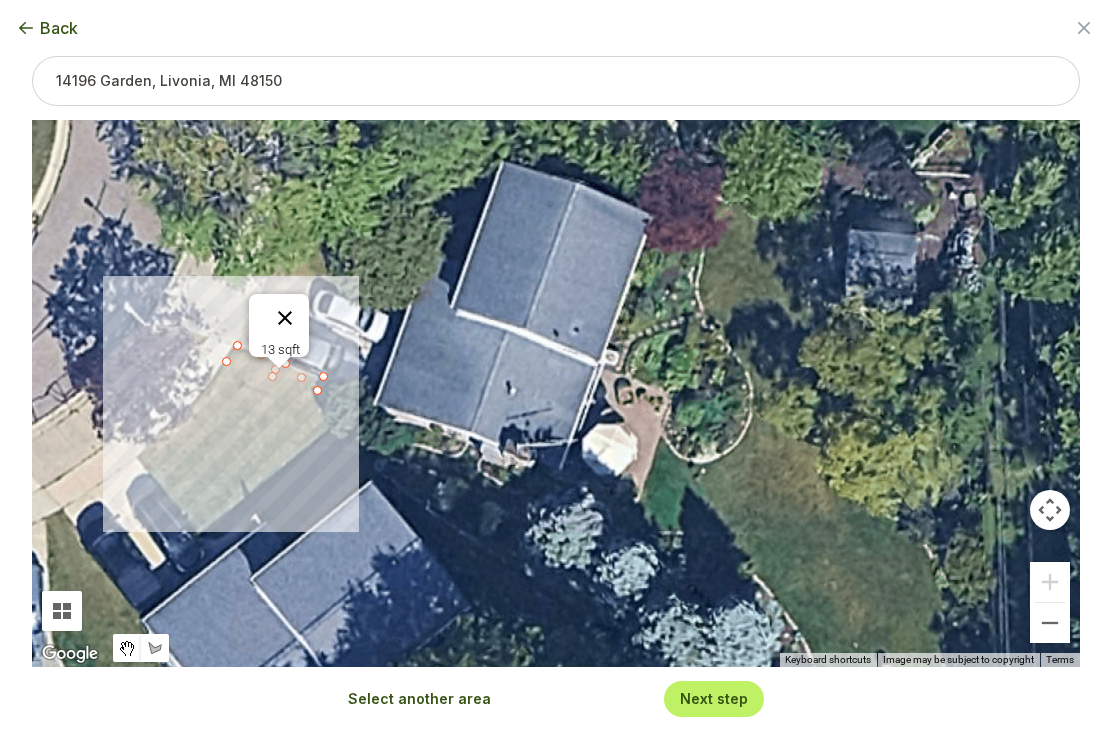 click at bounding box center (285, 318) 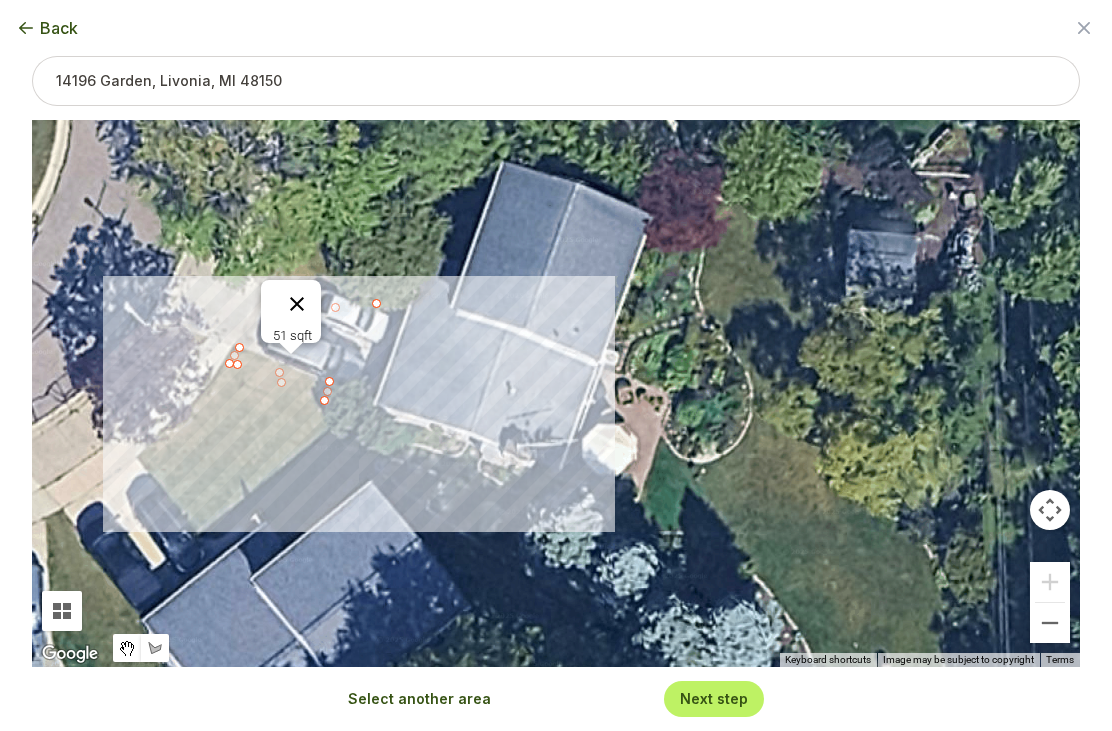 click at bounding box center (297, 304) 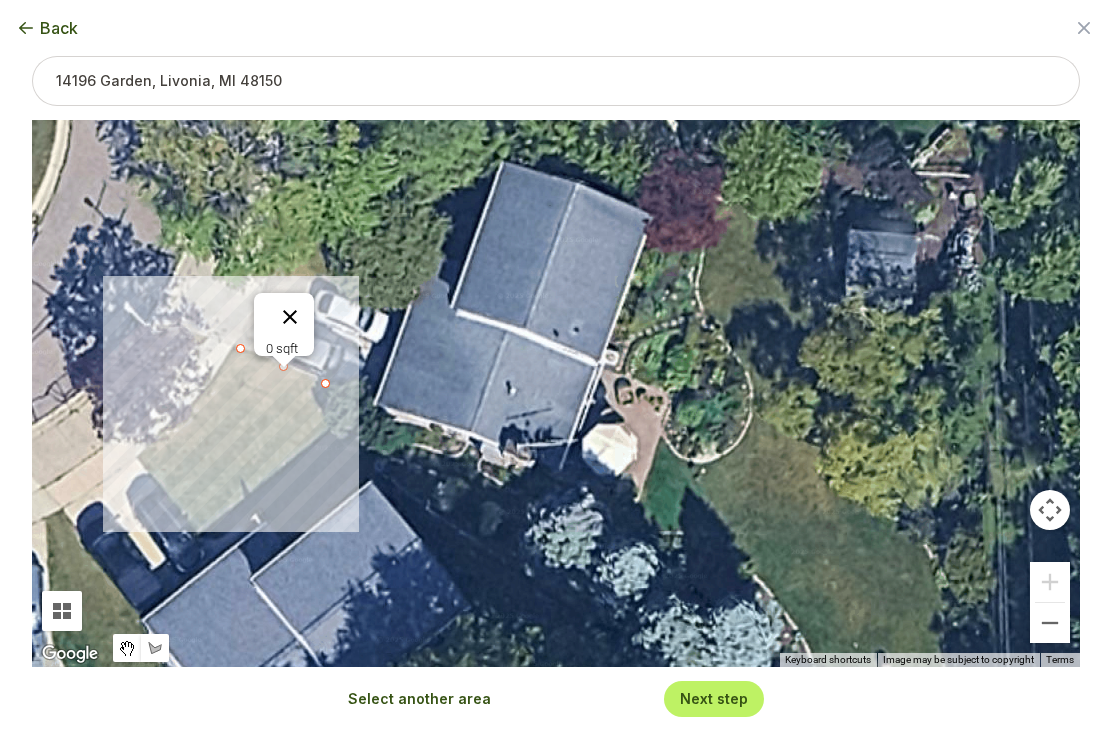 click at bounding box center (290, 317) 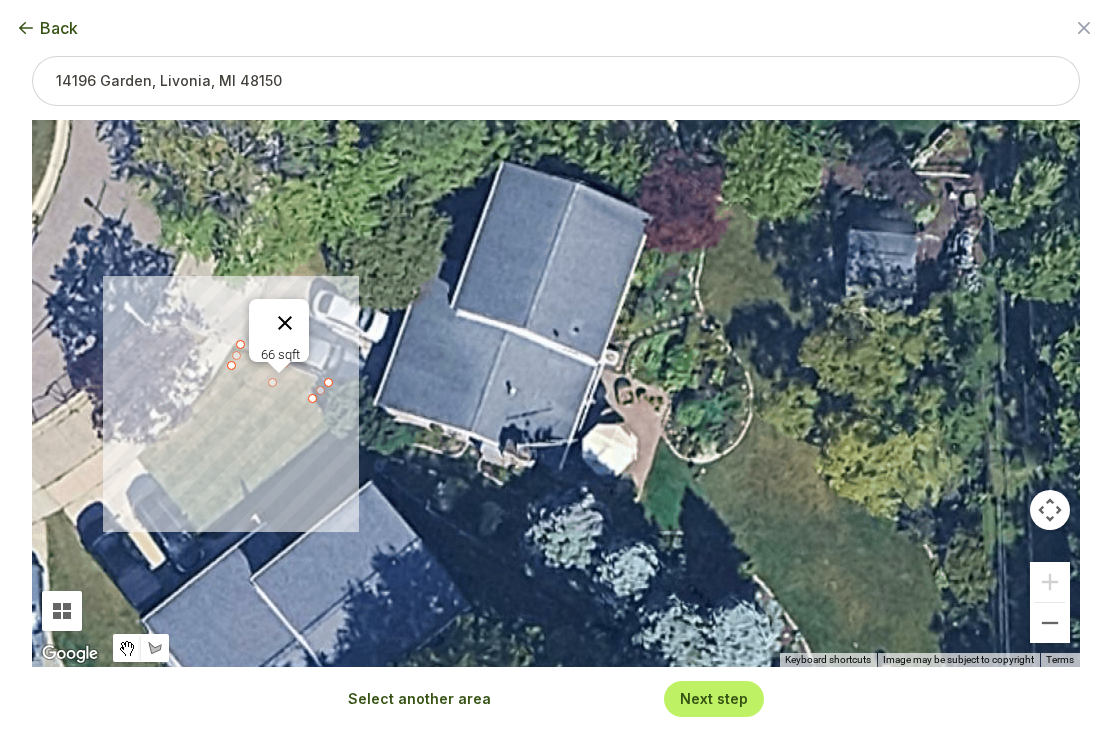 click at bounding box center [285, 323] 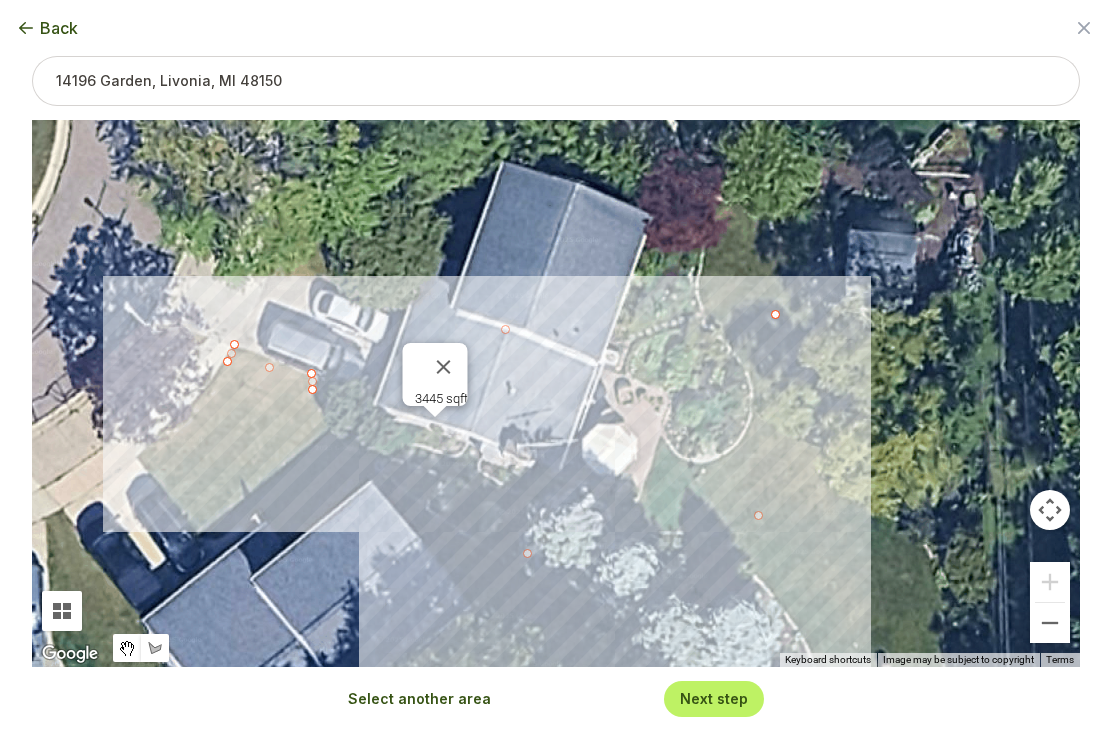 click on "3445 sqft" at bounding box center [556, 393] 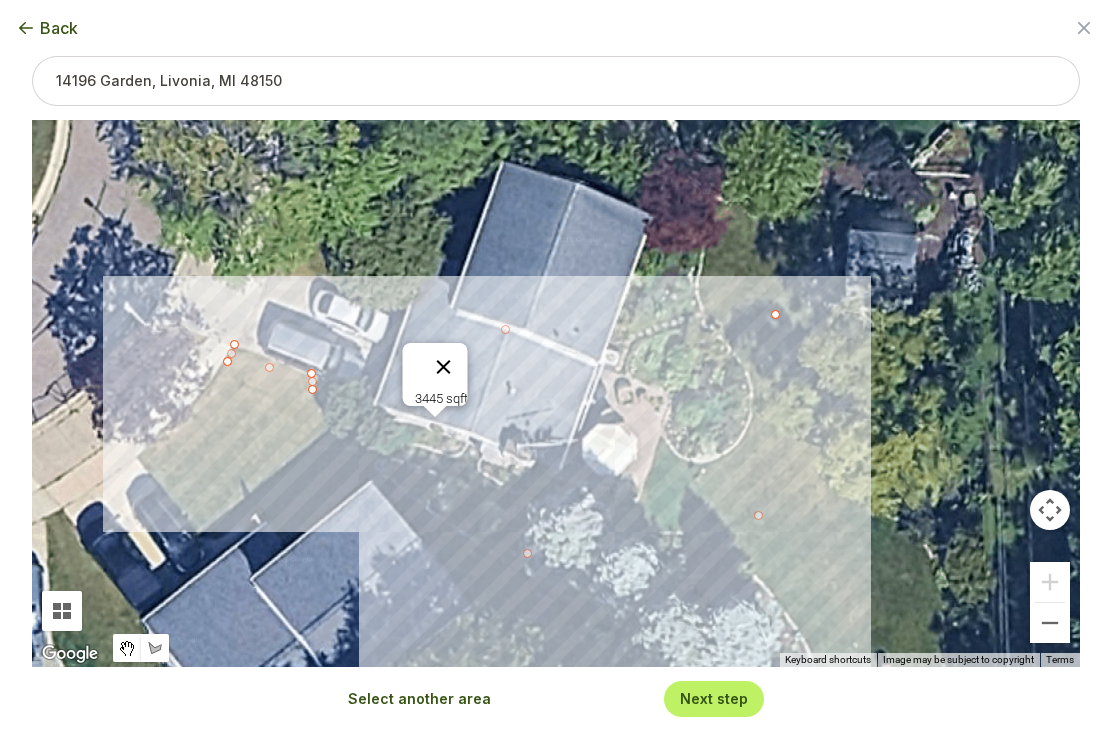 click at bounding box center [444, 367] 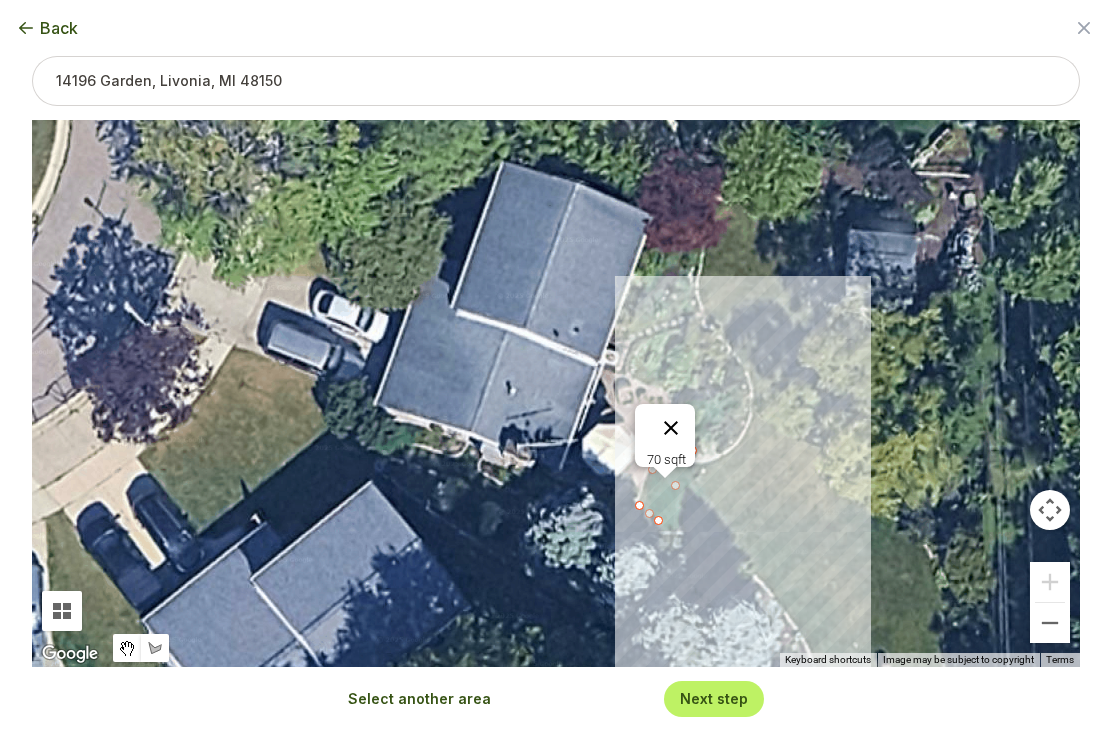 click at bounding box center [671, 428] 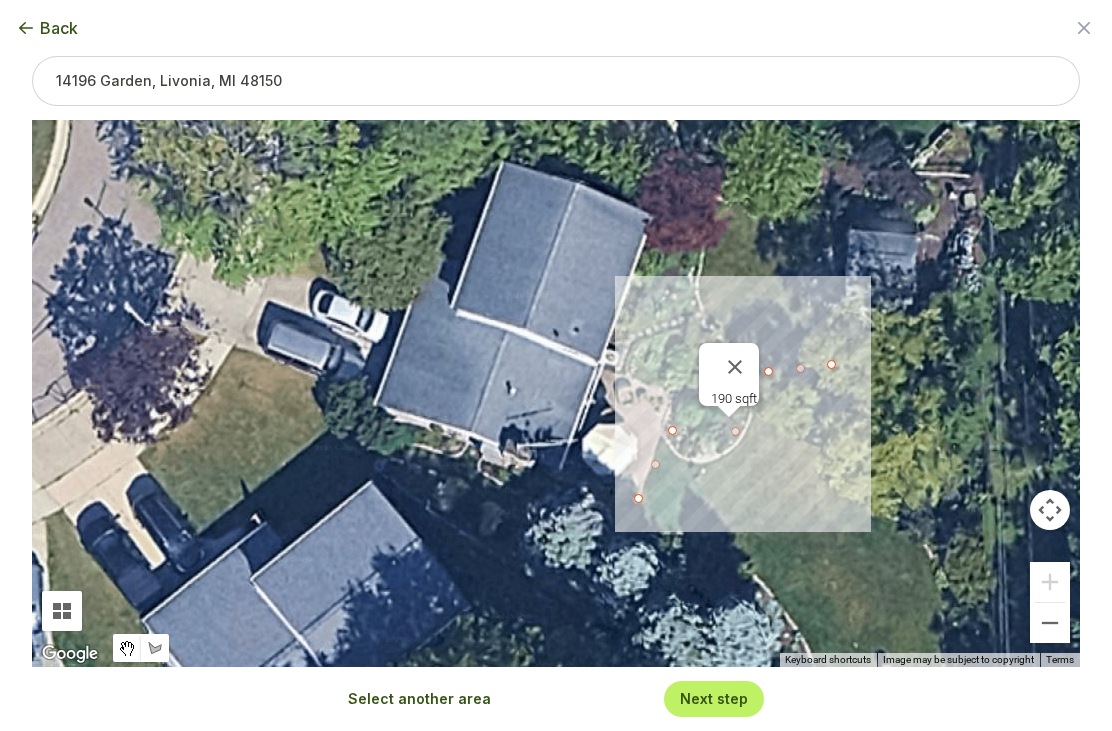 click on "190 sqft" at bounding box center (556, 393) 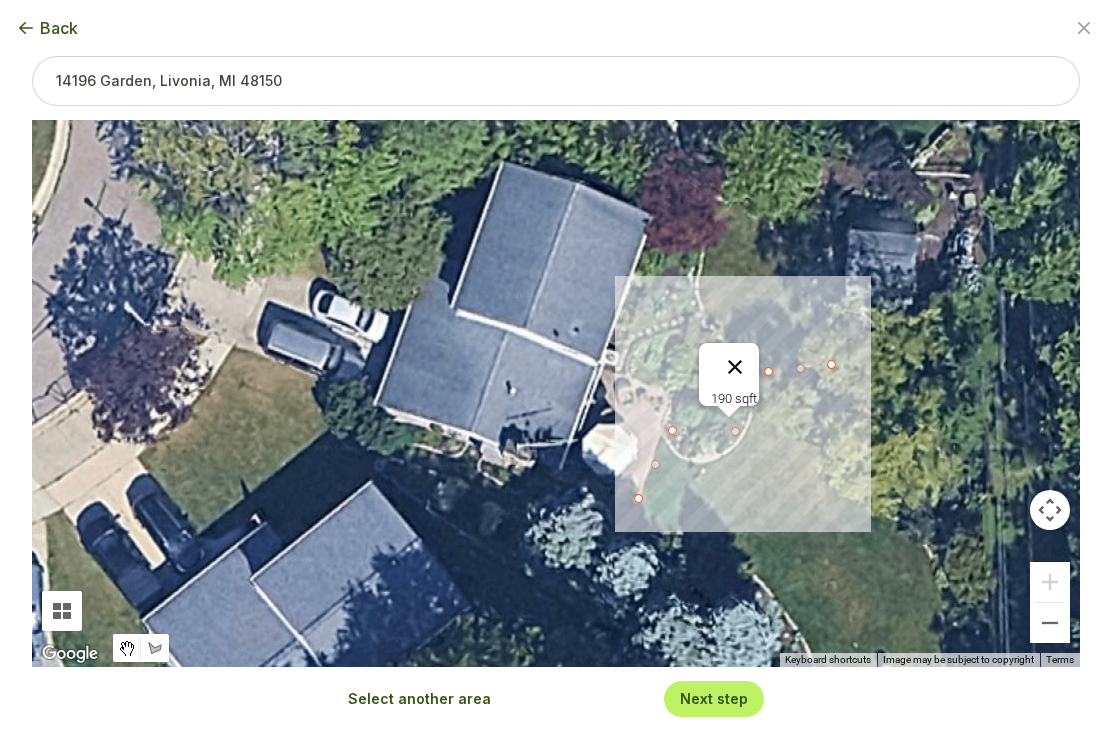 click at bounding box center (735, 367) 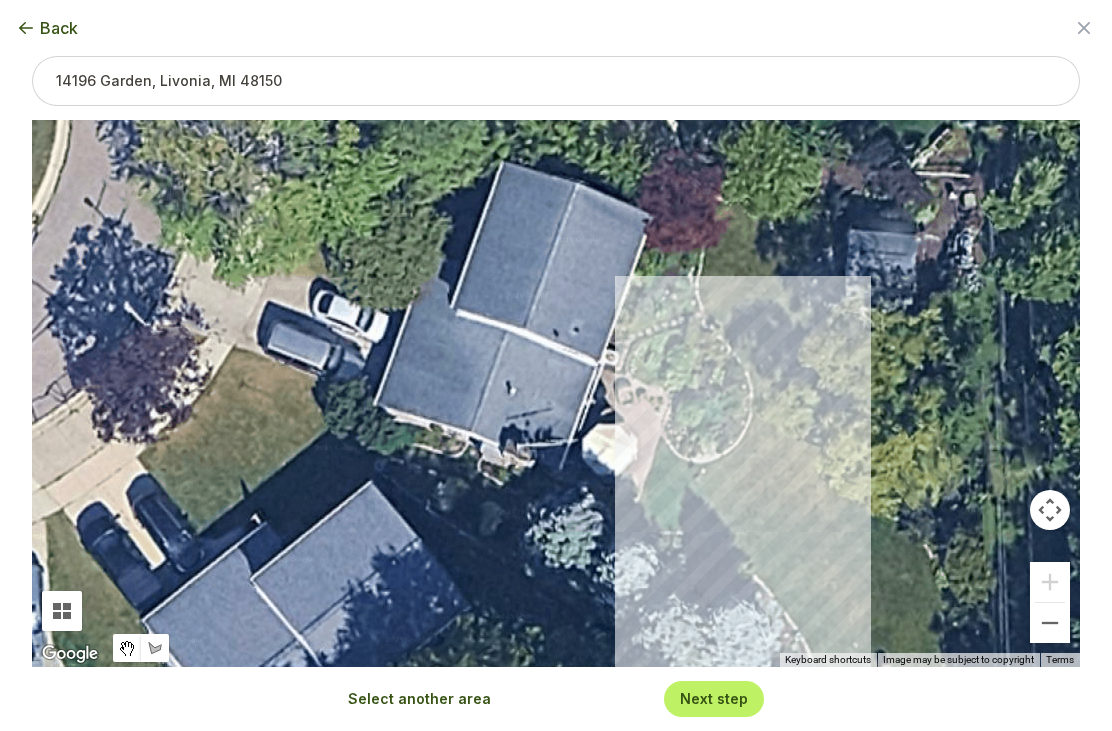type on "71" 